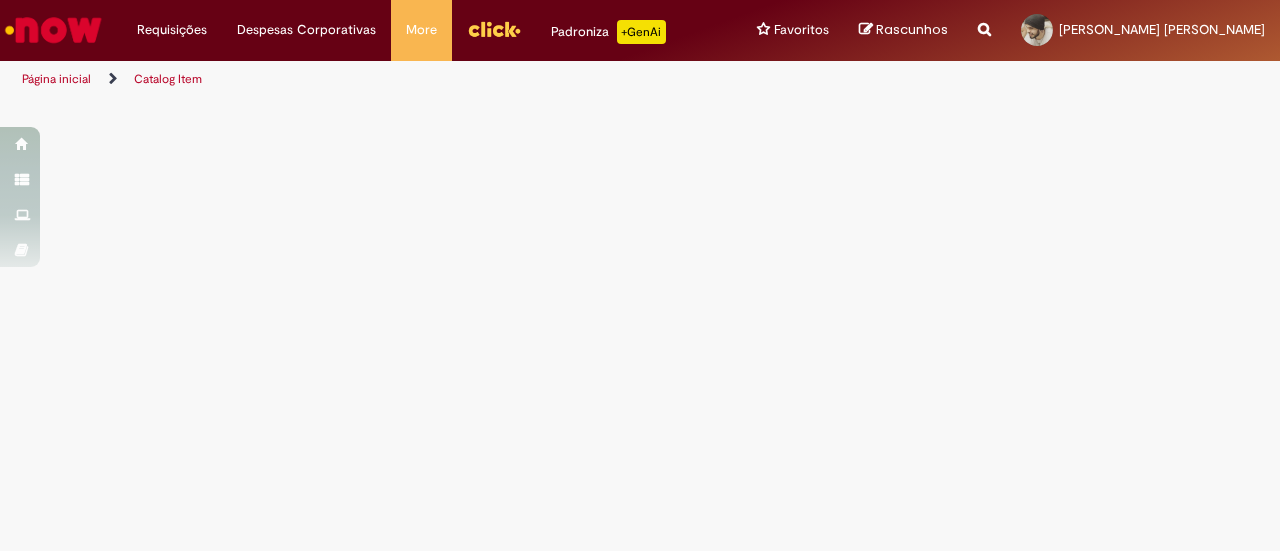 scroll, scrollTop: 0, scrollLeft: 0, axis: both 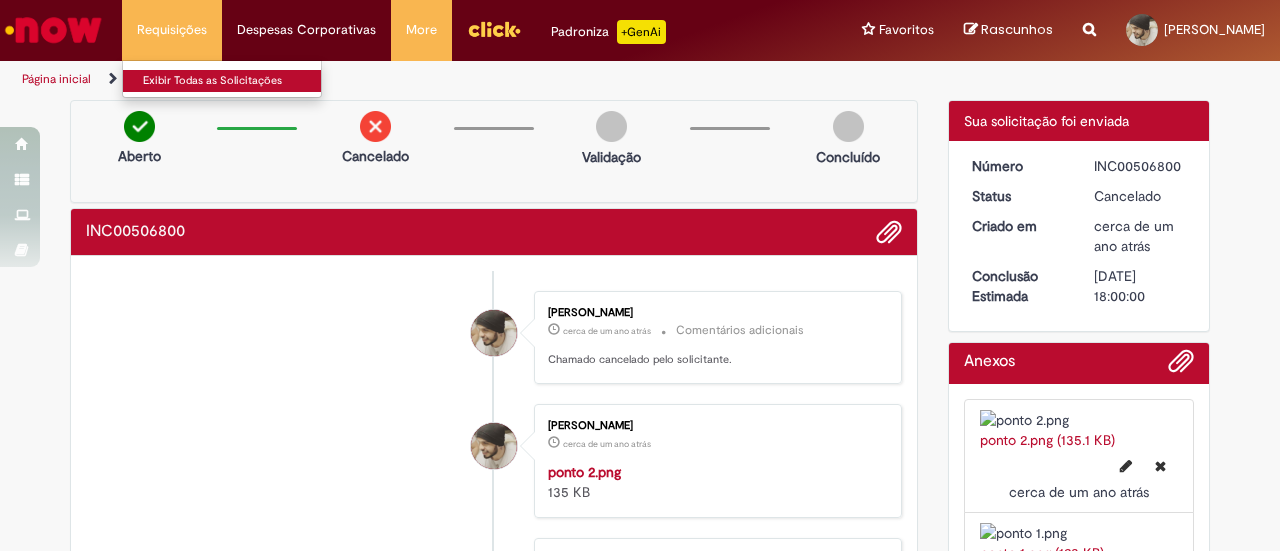 click on "Exibir Todas as Solicitações" at bounding box center [233, 81] 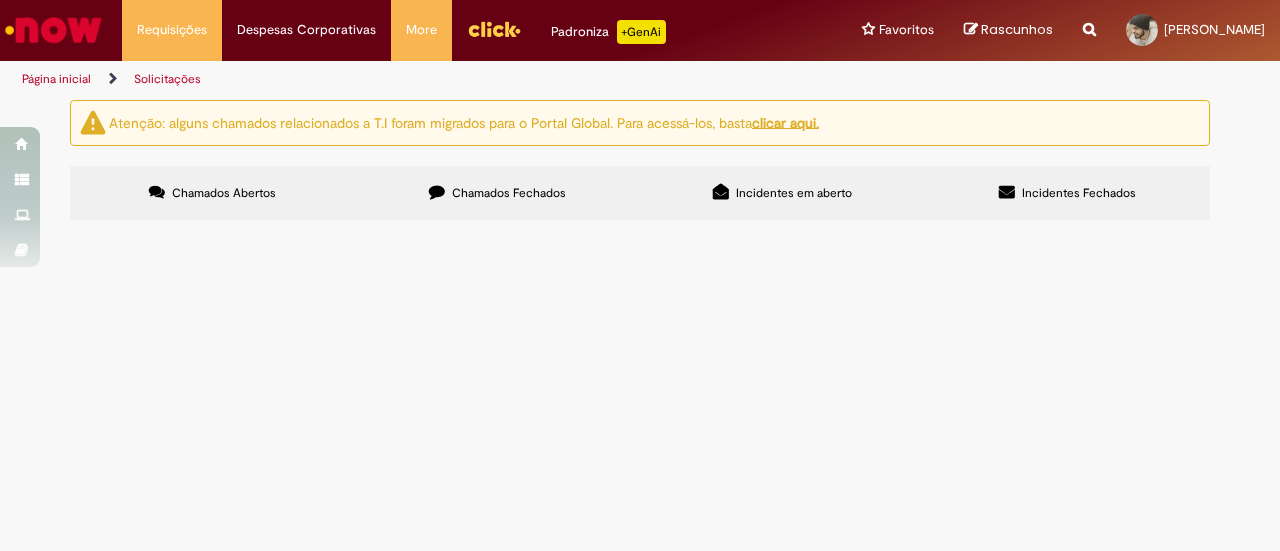 click on "Chamados Fechados" at bounding box center [509, 193] 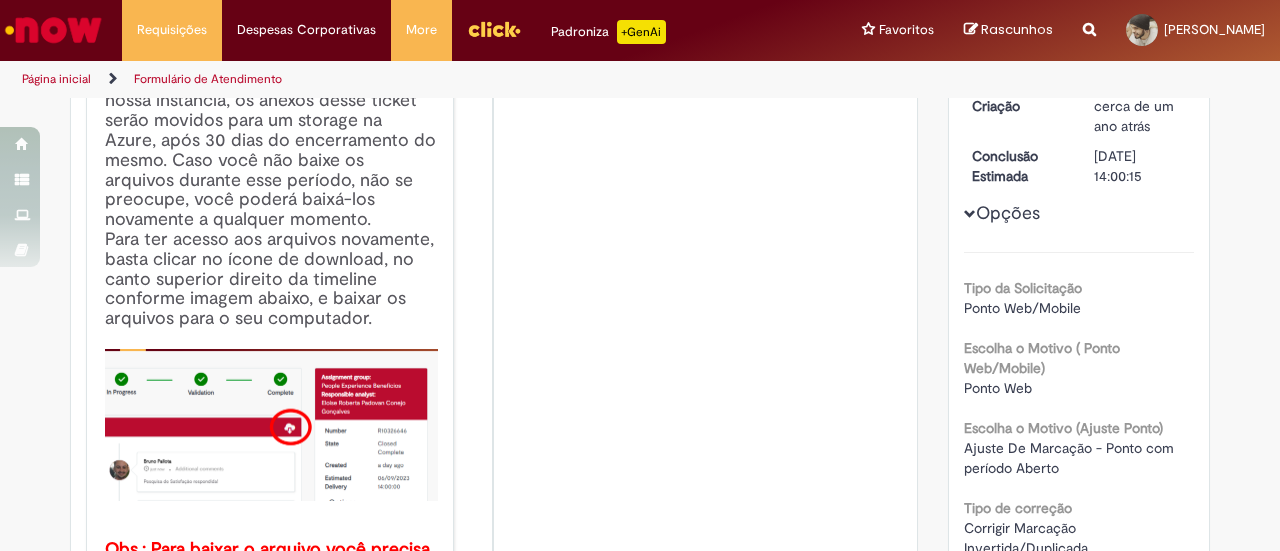 scroll, scrollTop: 0, scrollLeft: 0, axis: both 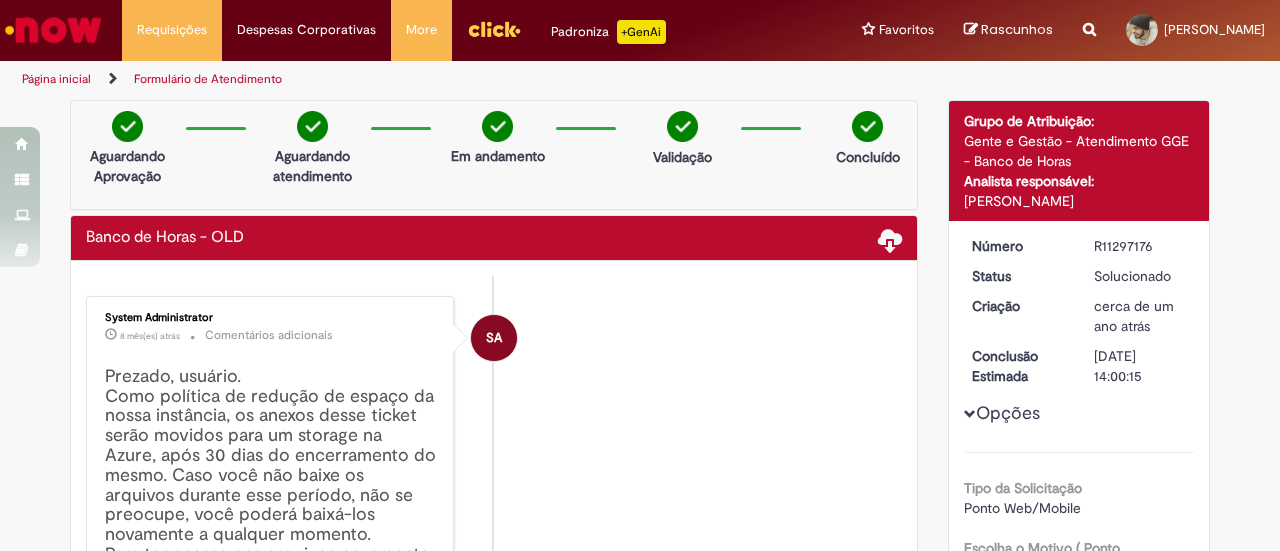 drag, startPoint x: 1061, startPoint y: 159, endPoint x: 956, endPoint y: 141, distance: 106.531685 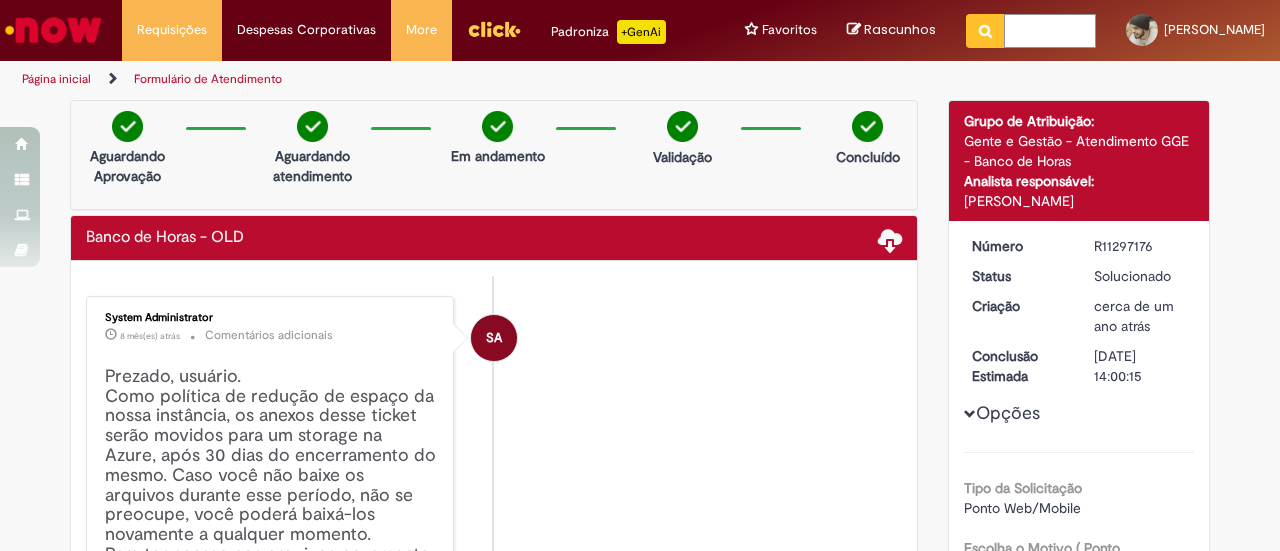 click at bounding box center (1050, 31) 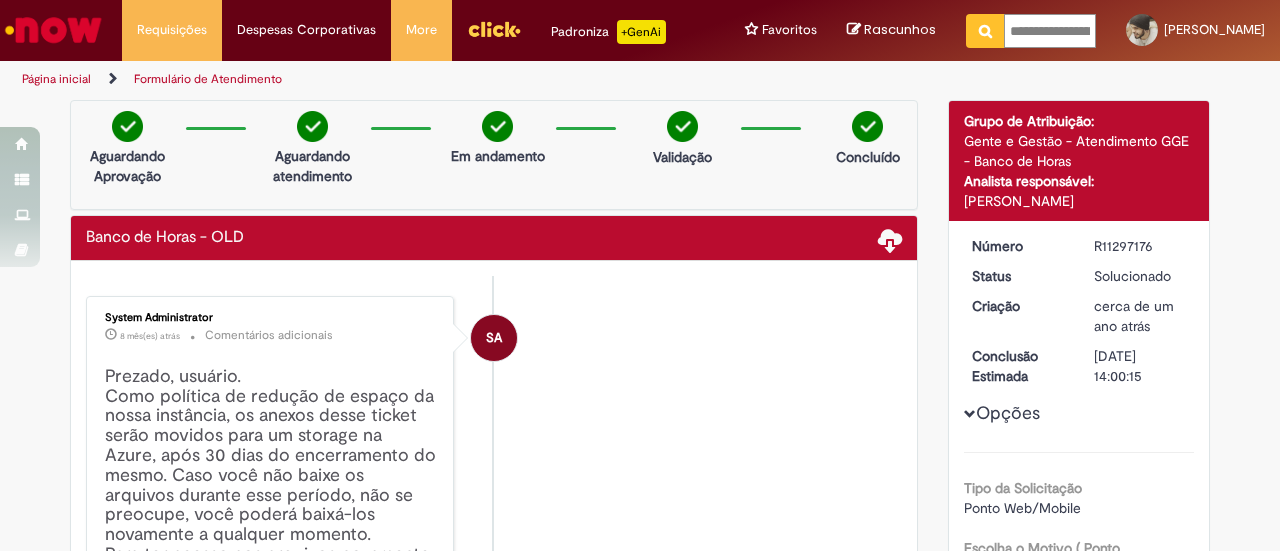 scroll, scrollTop: 0, scrollLeft: 254, axis: horizontal 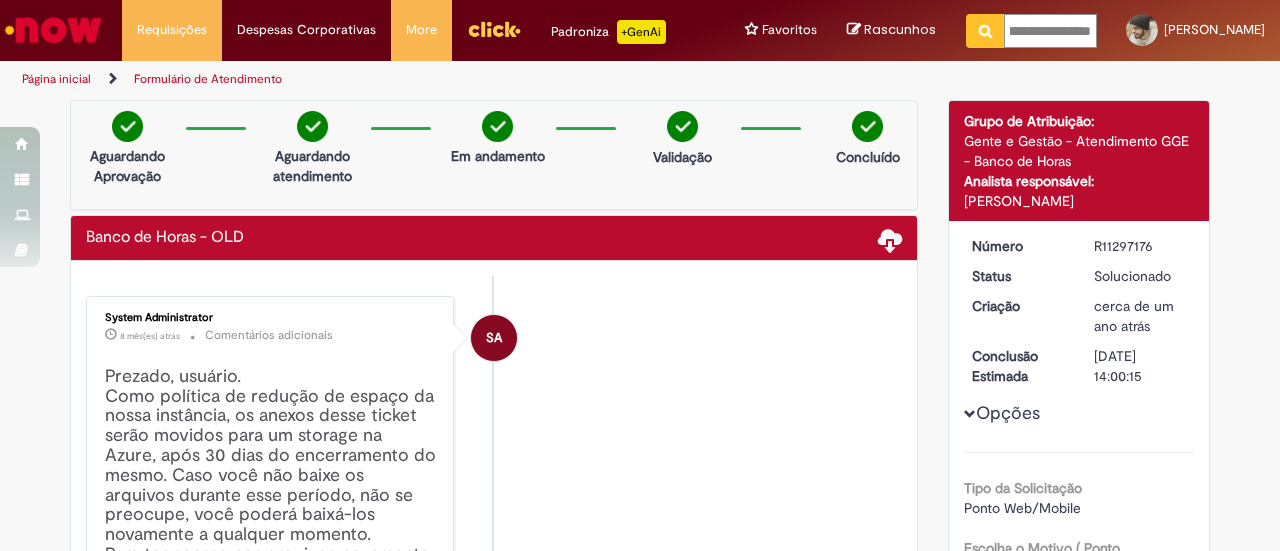 click at bounding box center (985, 31) 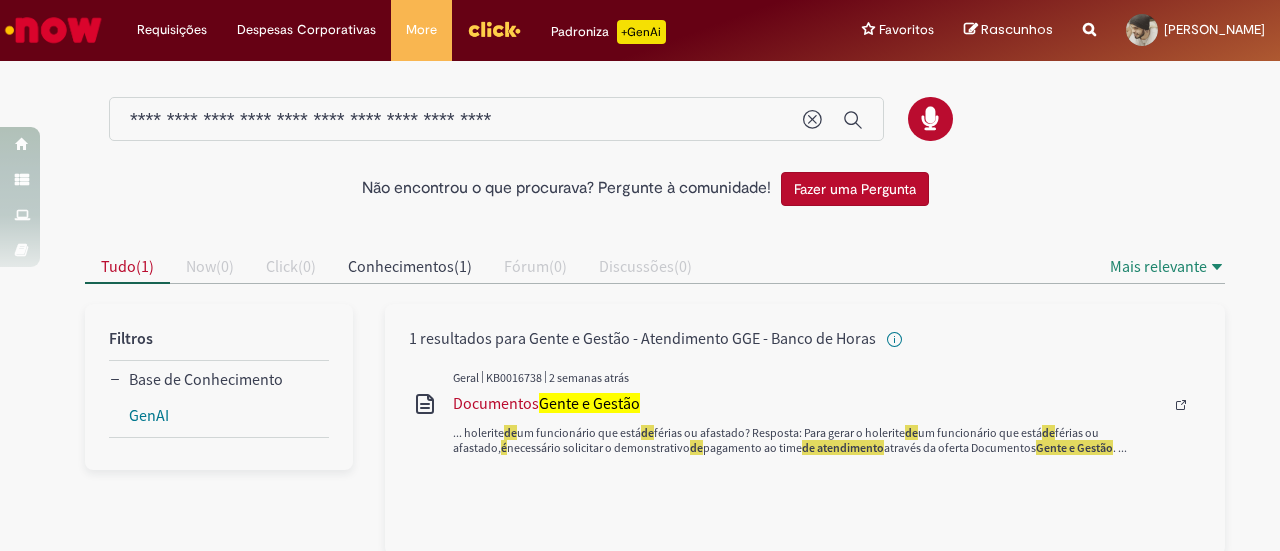 scroll, scrollTop: 8, scrollLeft: 0, axis: vertical 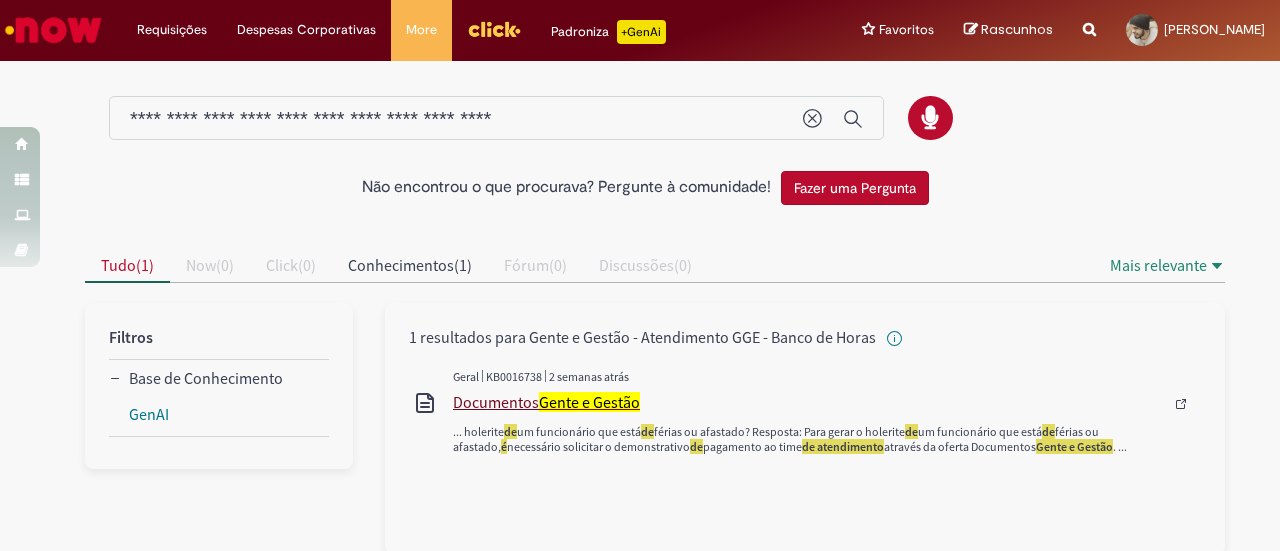 click on "Gente e Gestão" at bounding box center [589, 402] 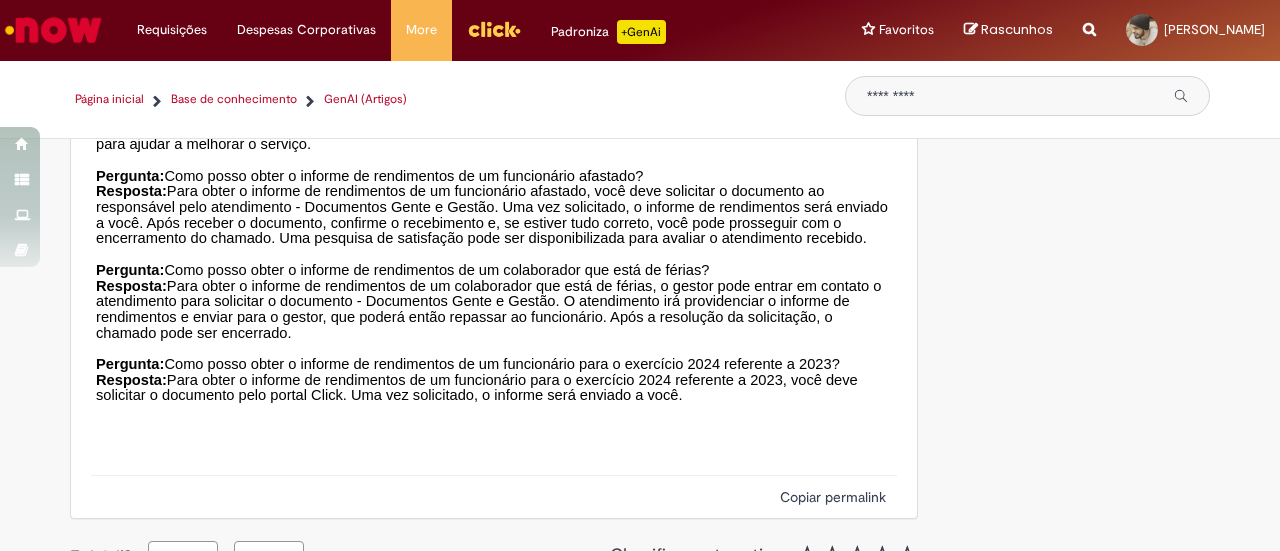 scroll, scrollTop: 1989, scrollLeft: 0, axis: vertical 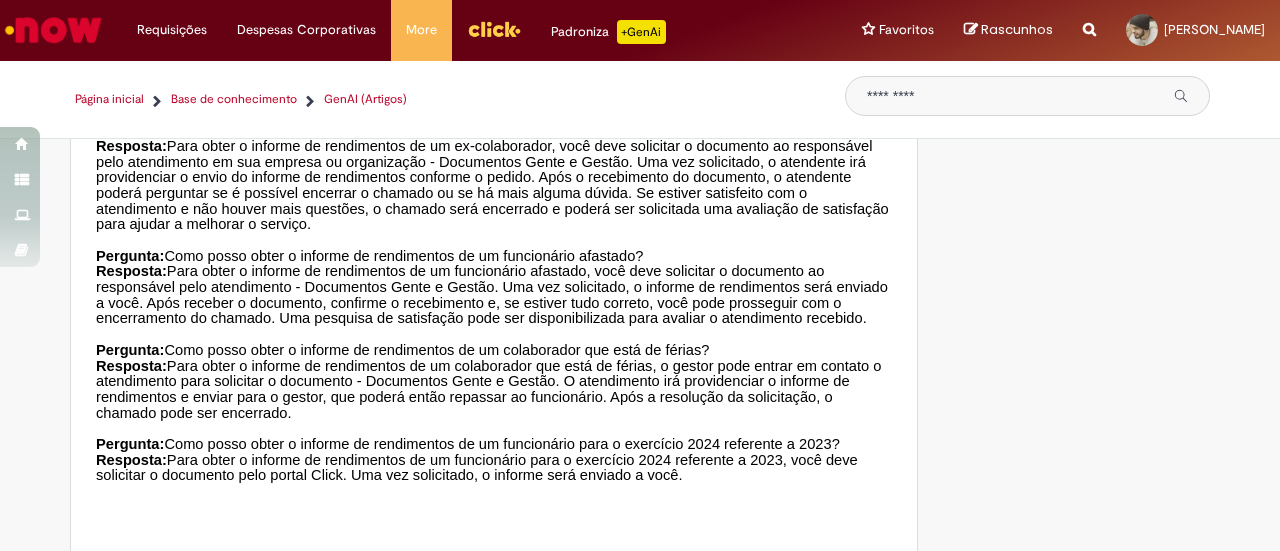 type on "**********" 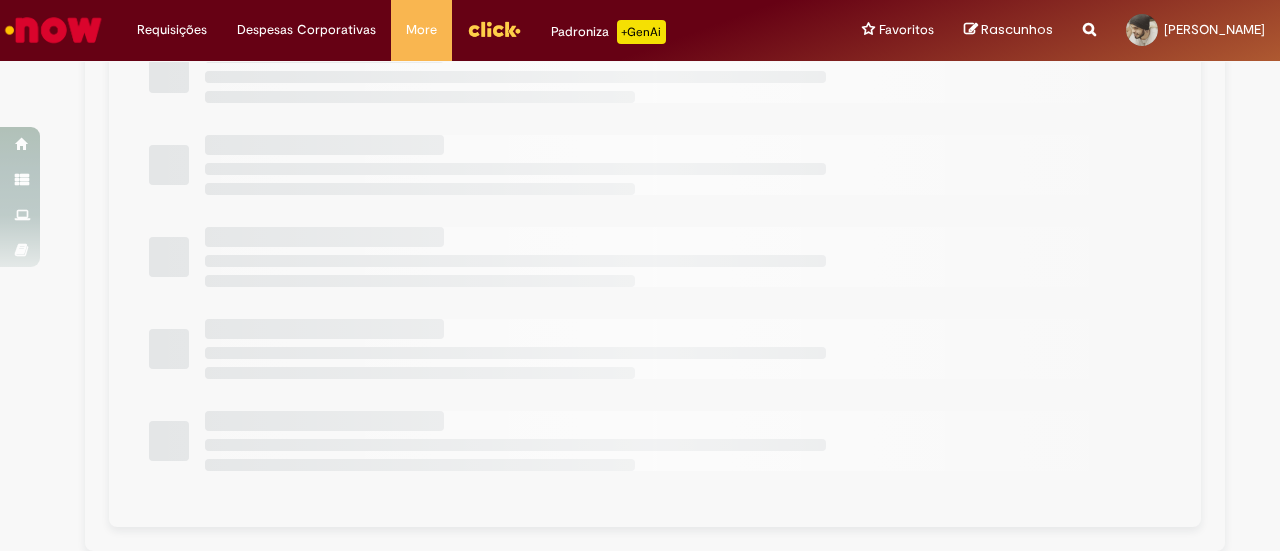 scroll, scrollTop: 0, scrollLeft: 0, axis: both 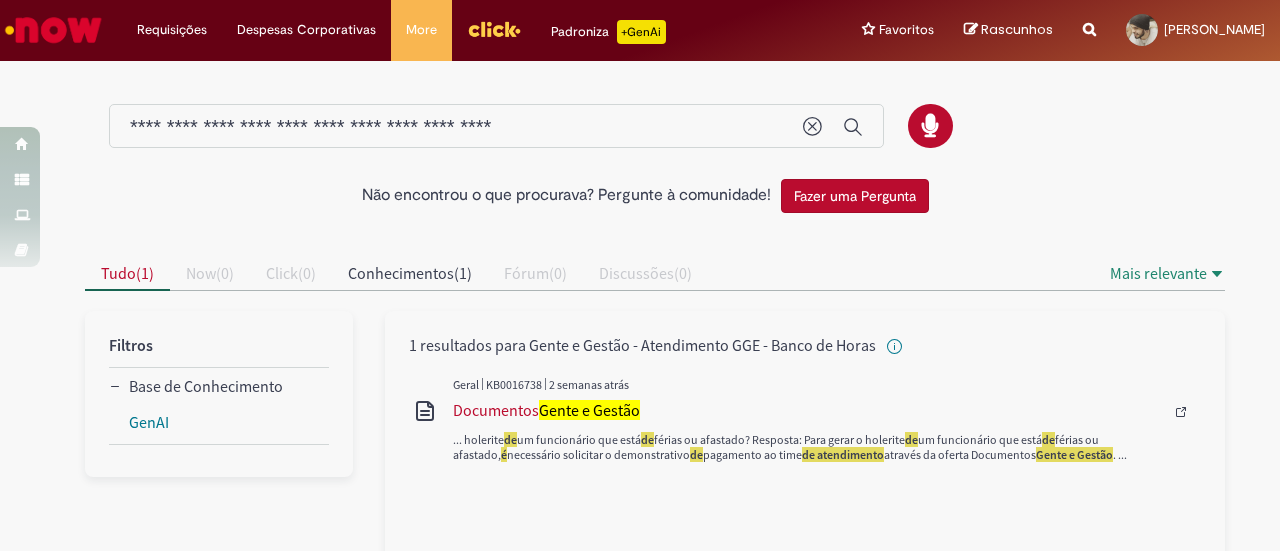 type 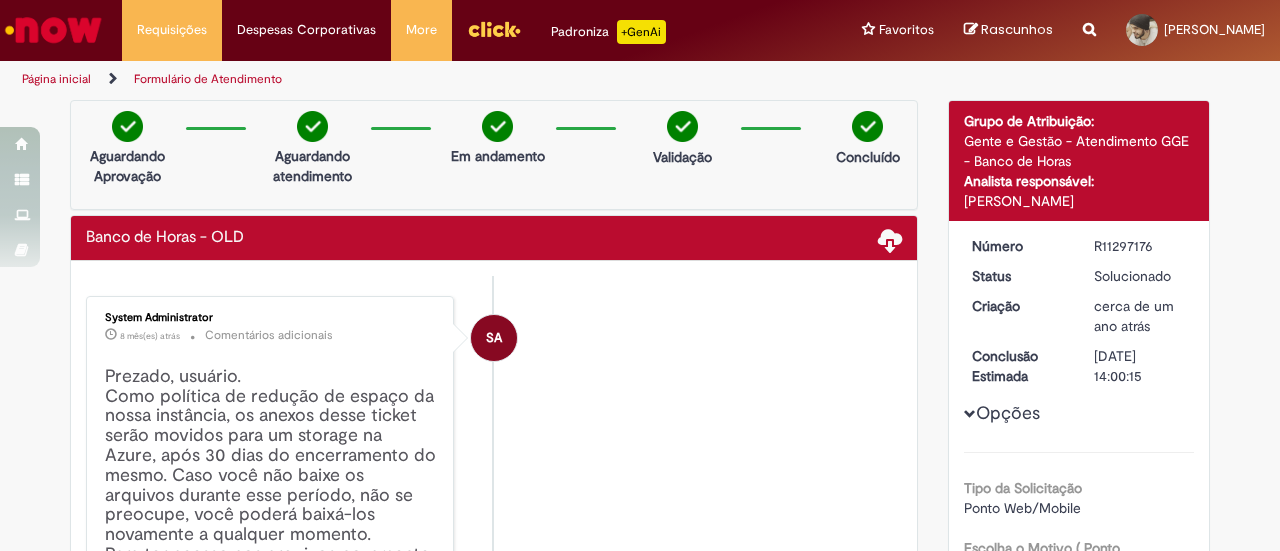 scroll, scrollTop: 0, scrollLeft: 0, axis: both 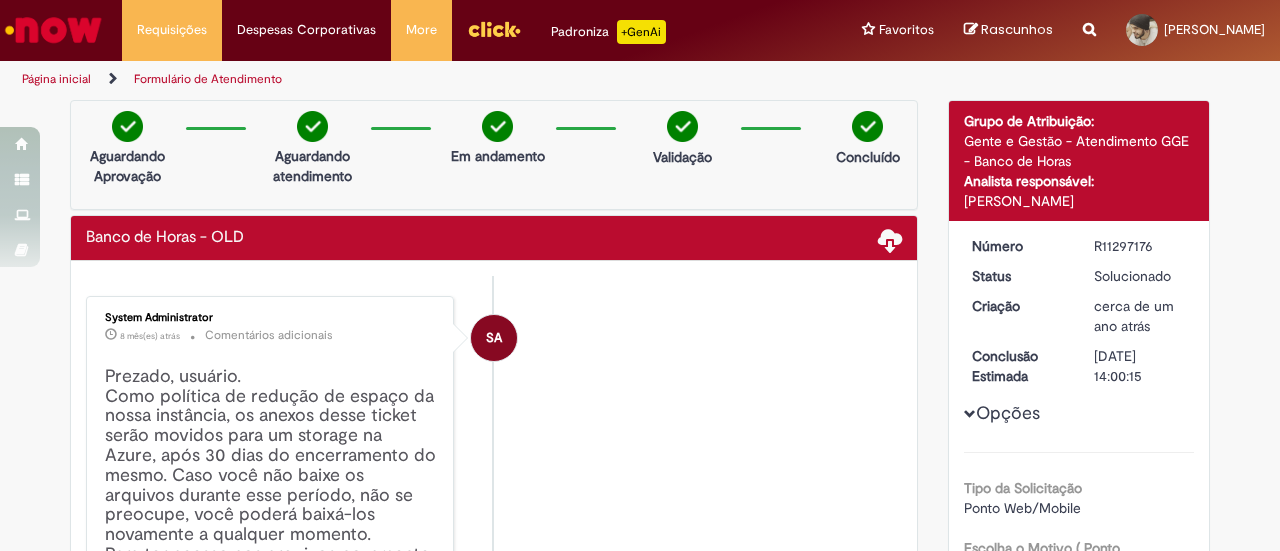 click on "Página inicial" at bounding box center (56, 79) 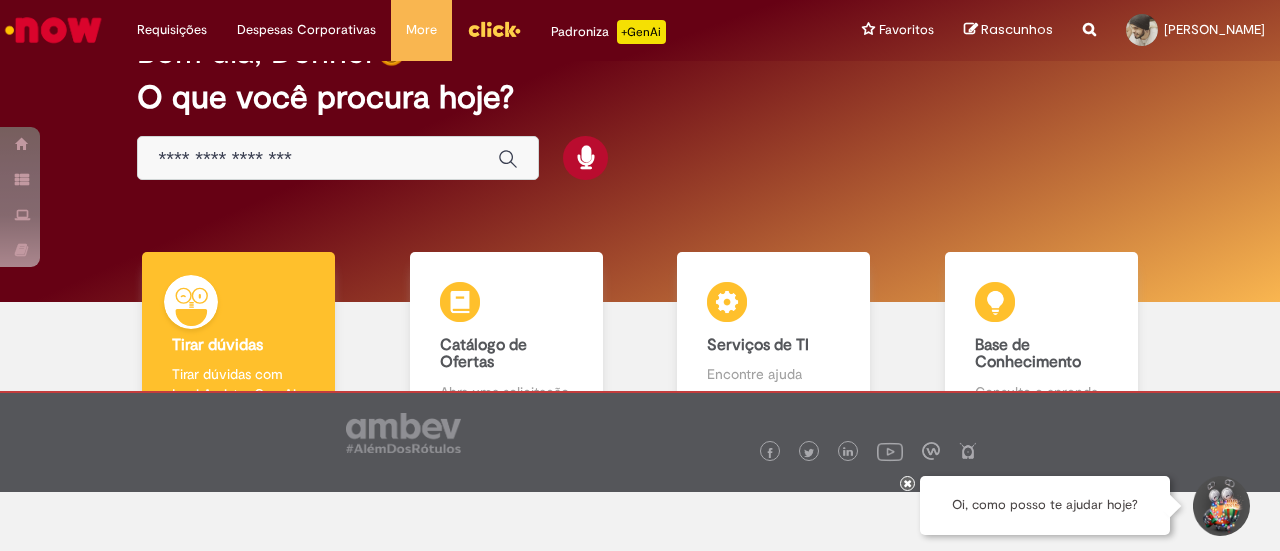 scroll, scrollTop: 0, scrollLeft: 0, axis: both 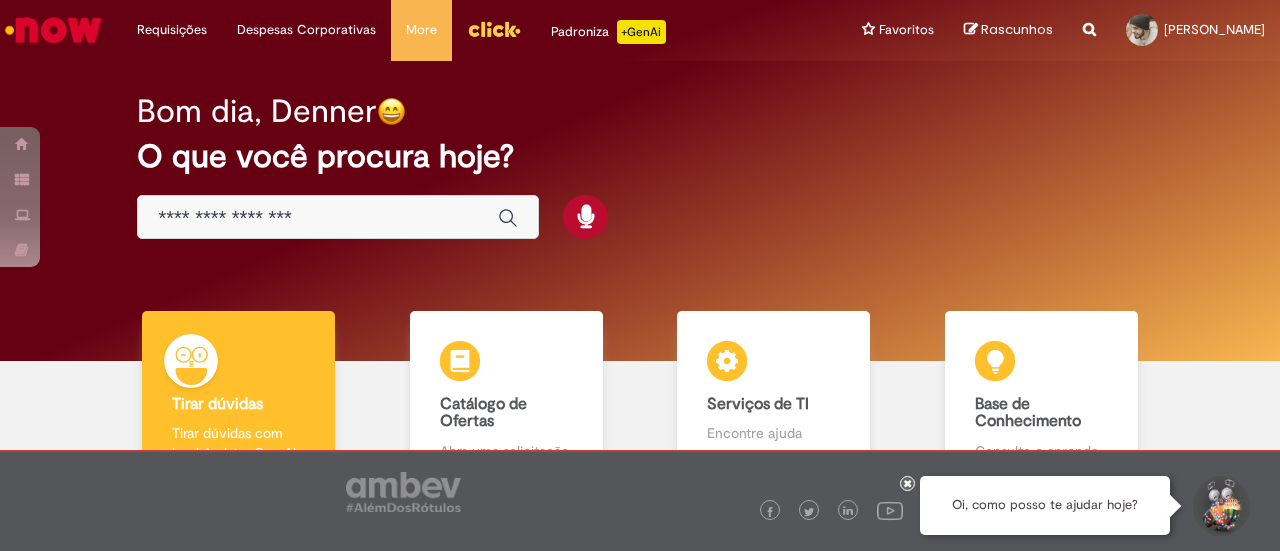 click at bounding box center [338, 217] 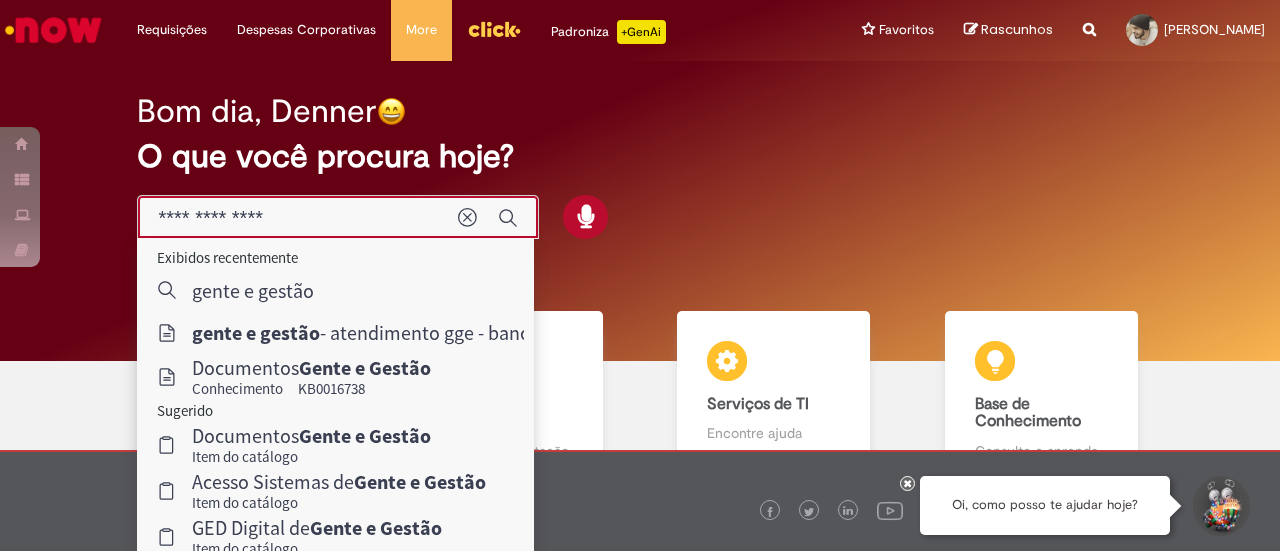 type on "**********" 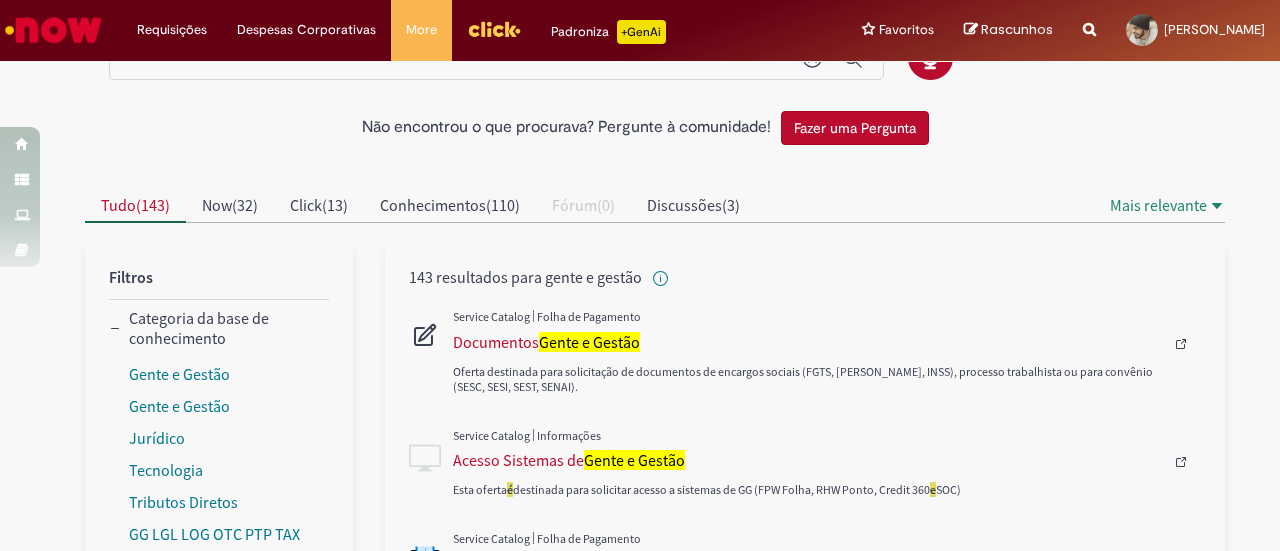 scroll, scrollTop: 42, scrollLeft: 0, axis: vertical 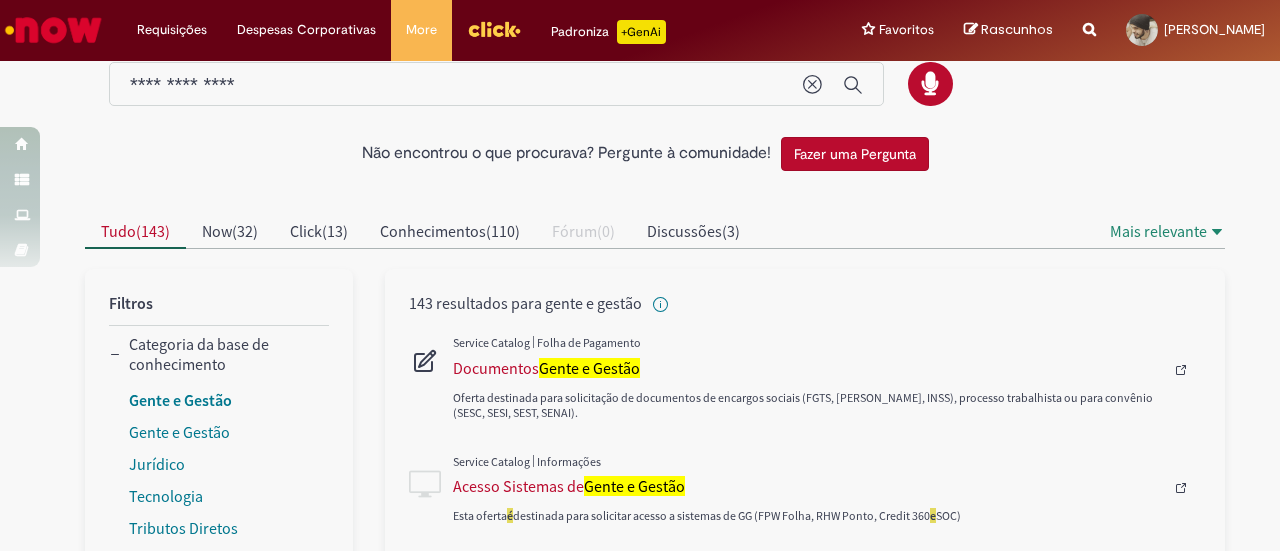 click on "Gente e  Gestão" at bounding box center (180, 400) 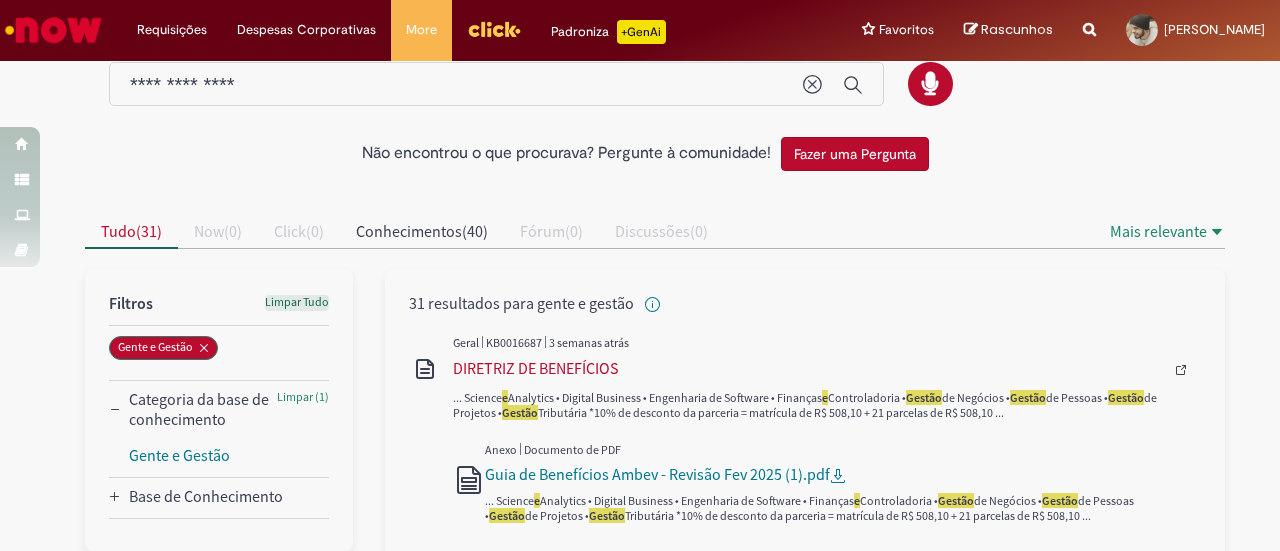 scroll, scrollTop: 242, scrollLeft: 0, axis: vertical 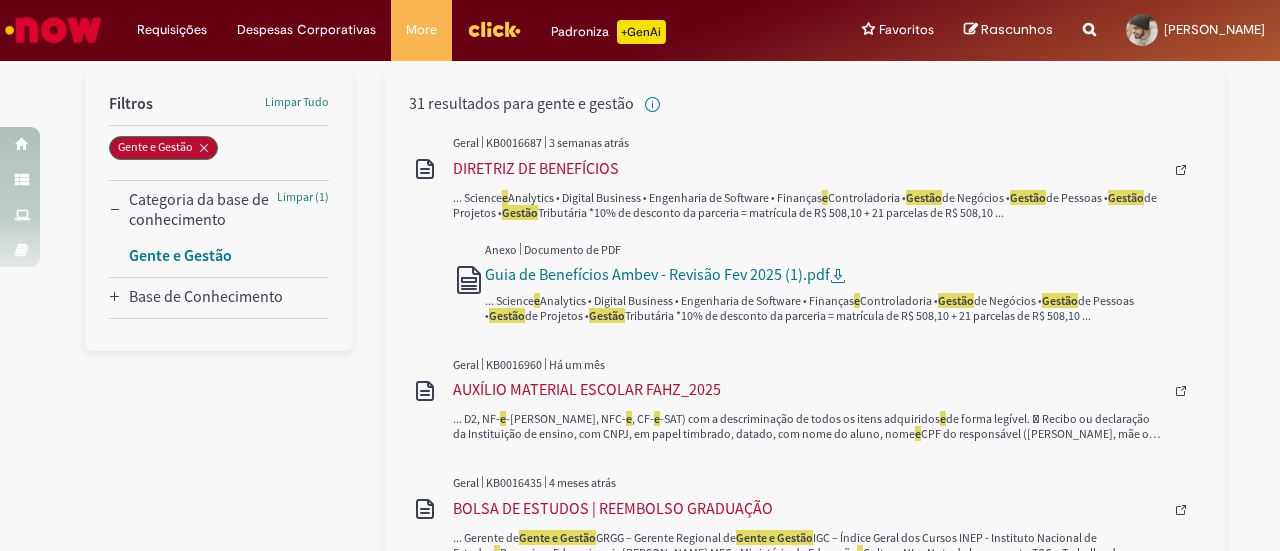 click on "Gente e  Gestão" at bounding box center (180, 255) 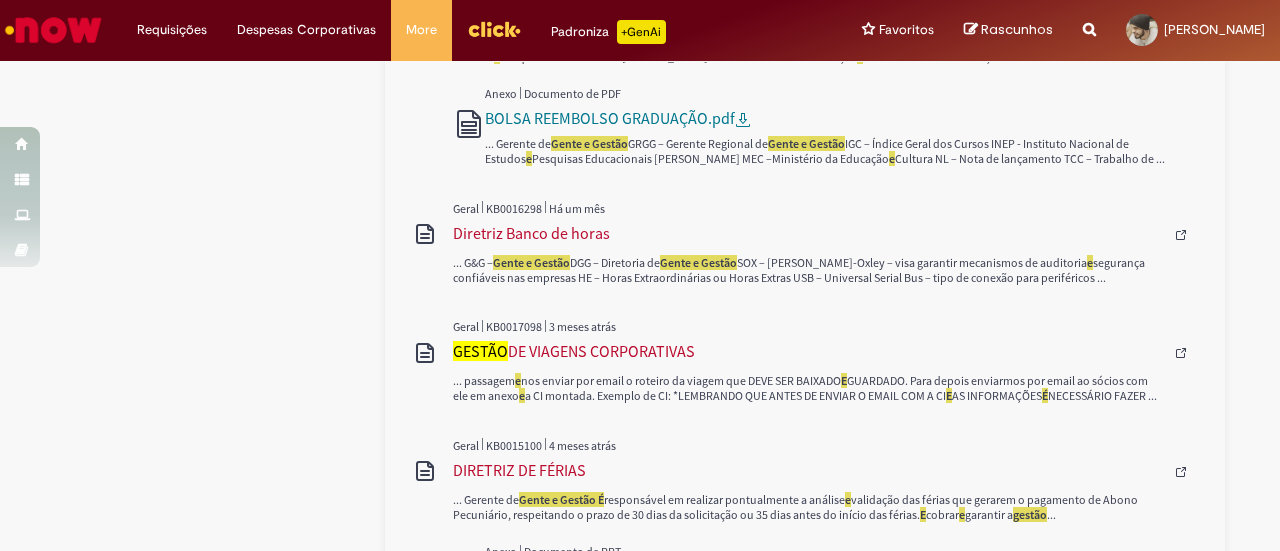 scroll, scrollTop: 742, scrollLeft: 0, axis: vertical 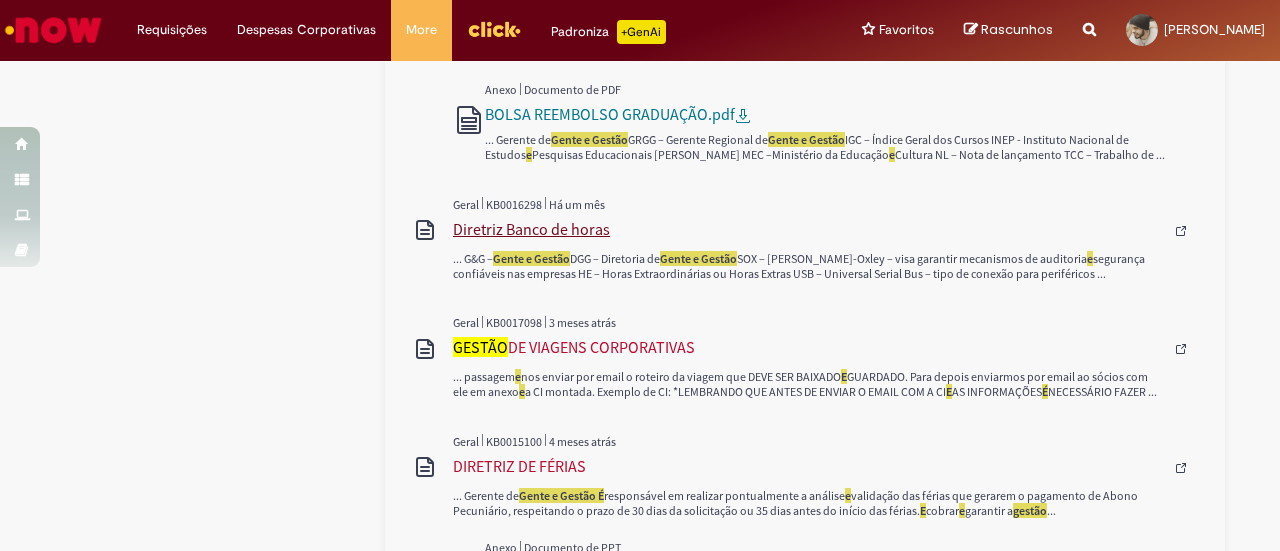 click on "Diretriz Banco de horas" at bounding box center [808, 229] 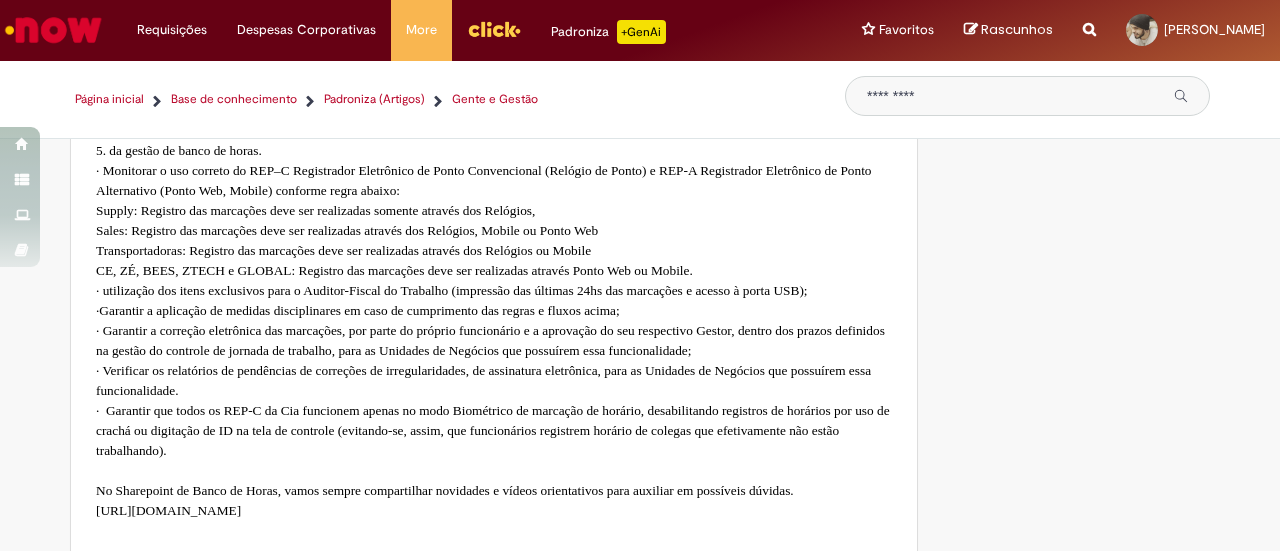scroll, scrollTop: 3400, scrollLeft: 0, axis: vertical 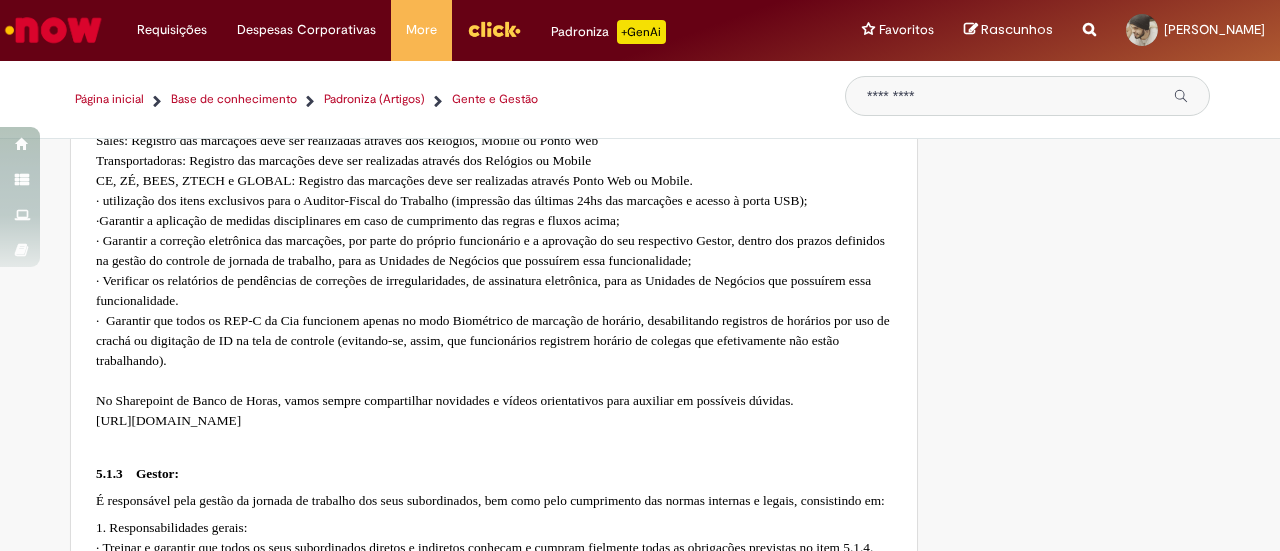 type on "**********" 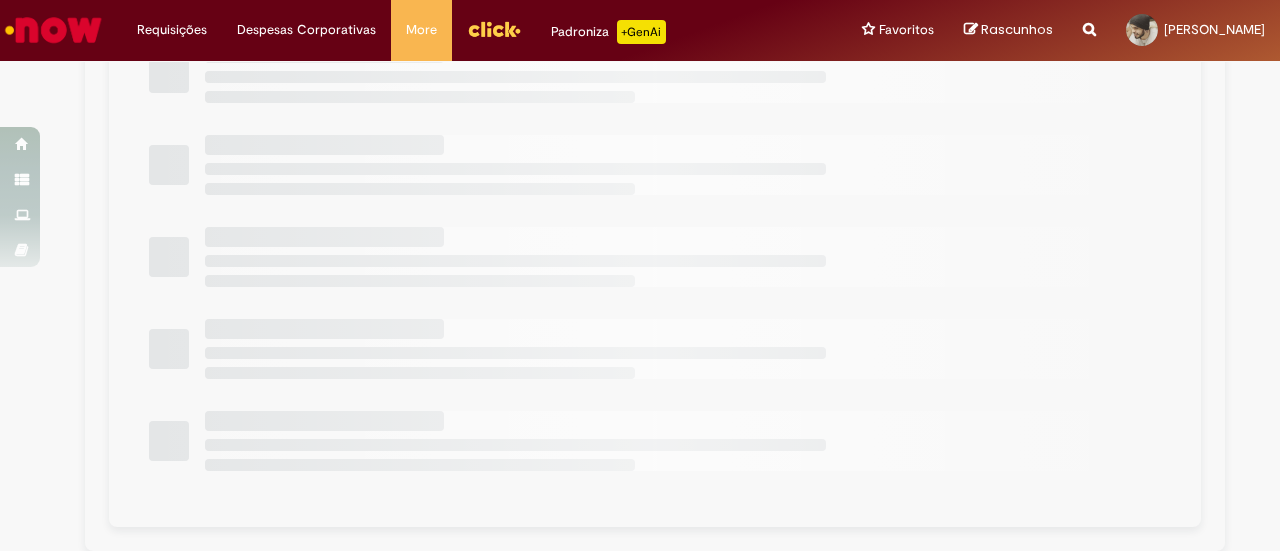 scroll, scrollTop: 0, scrollLeft: 0, axis: both 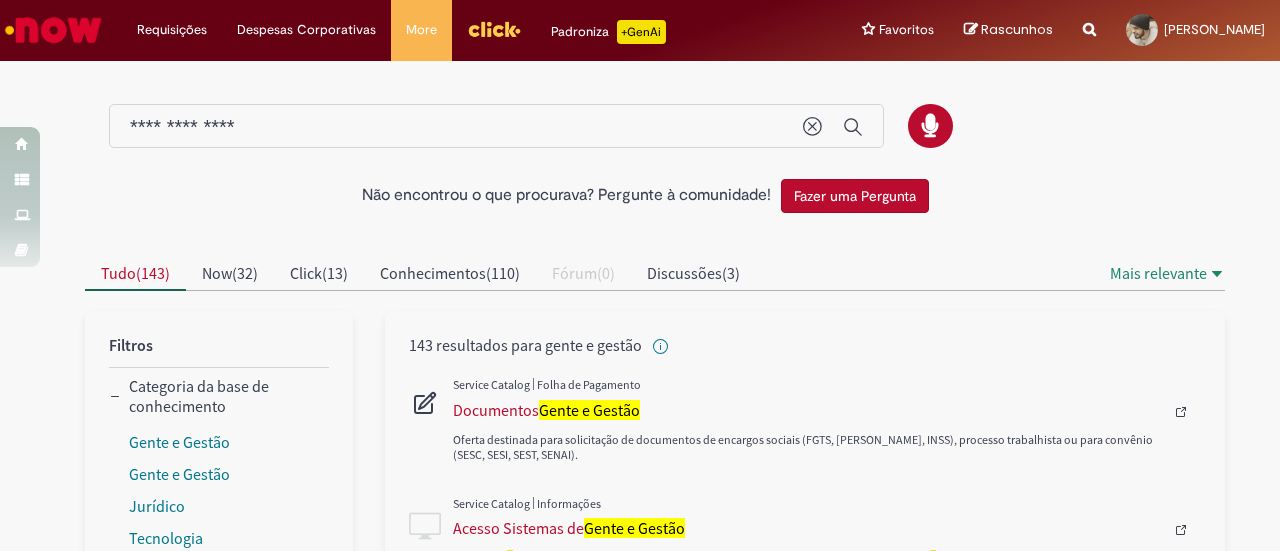 type 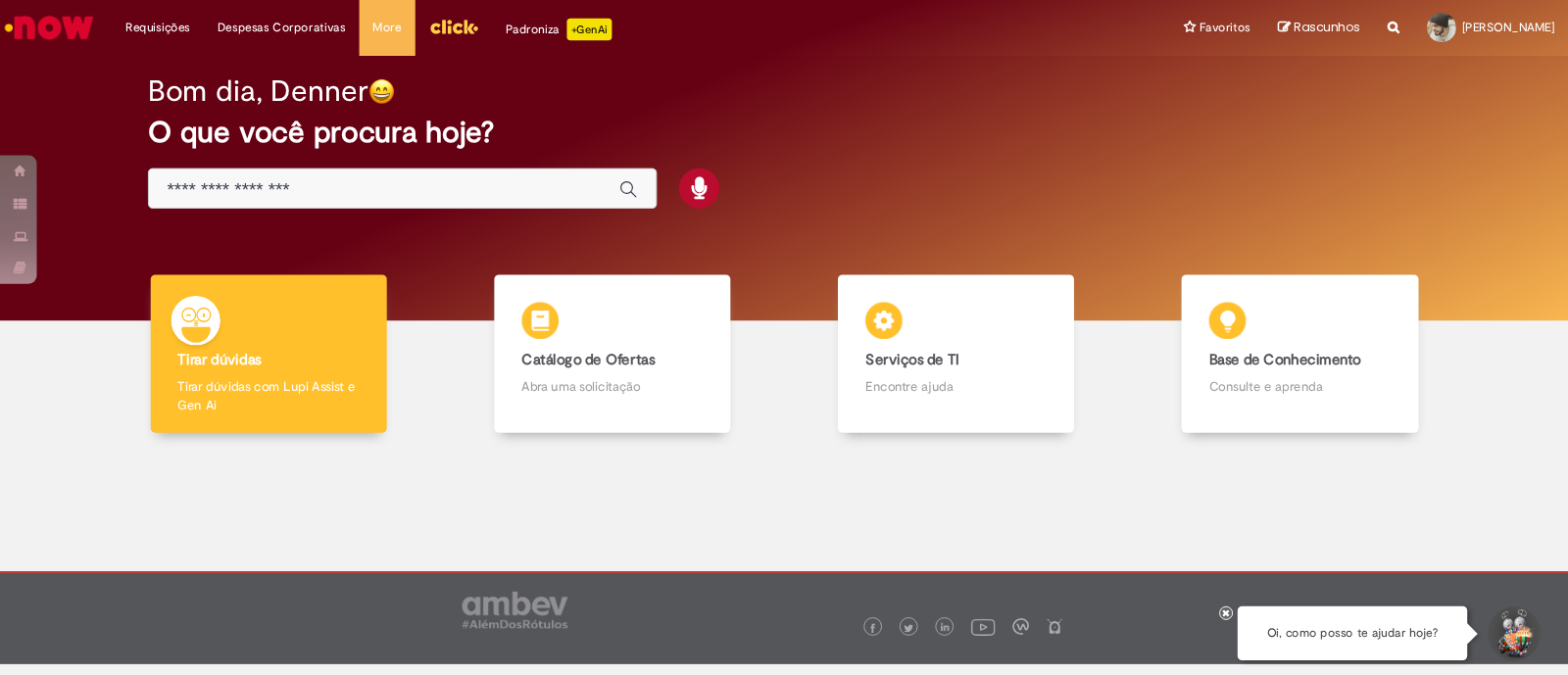 scroll, scrollTop: 12, scrollLeft: 0, axis: vertical 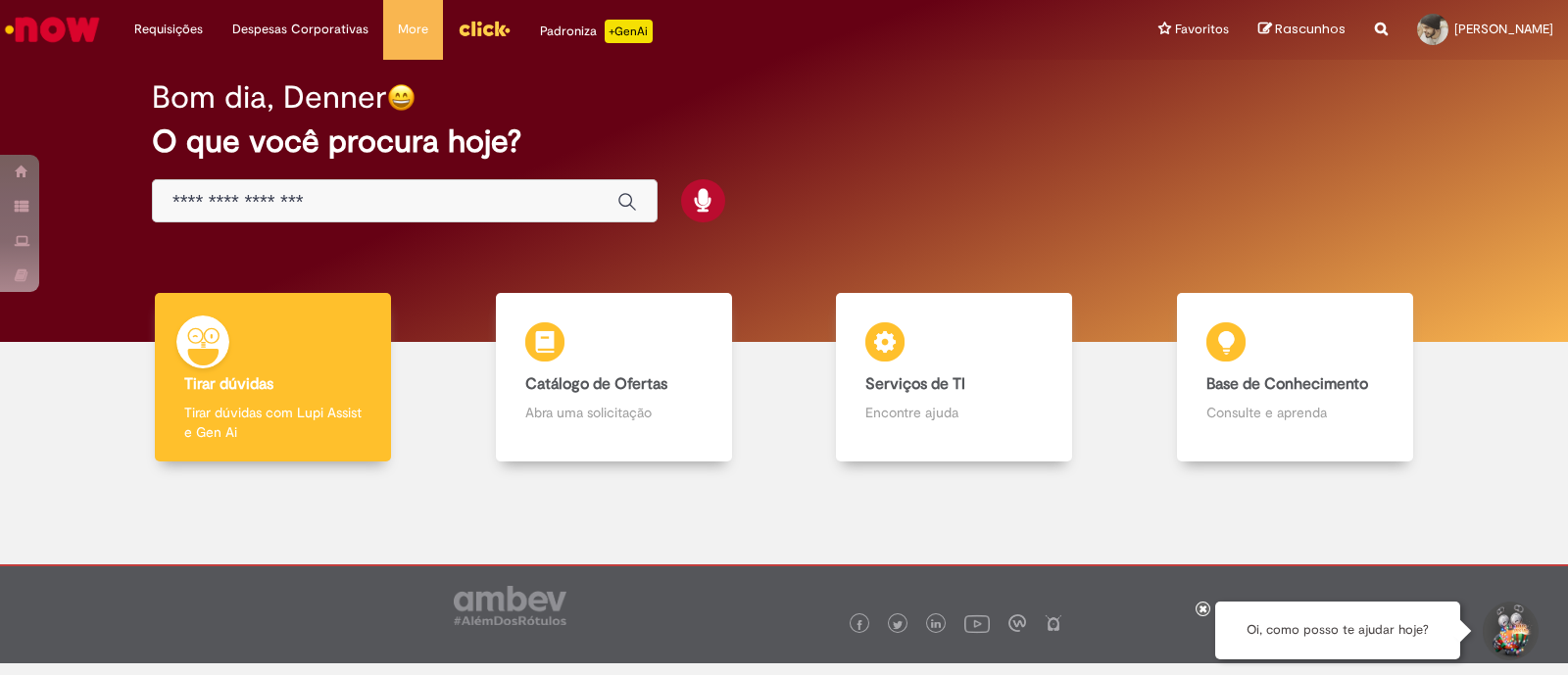 click at bounding box center (784, 591) 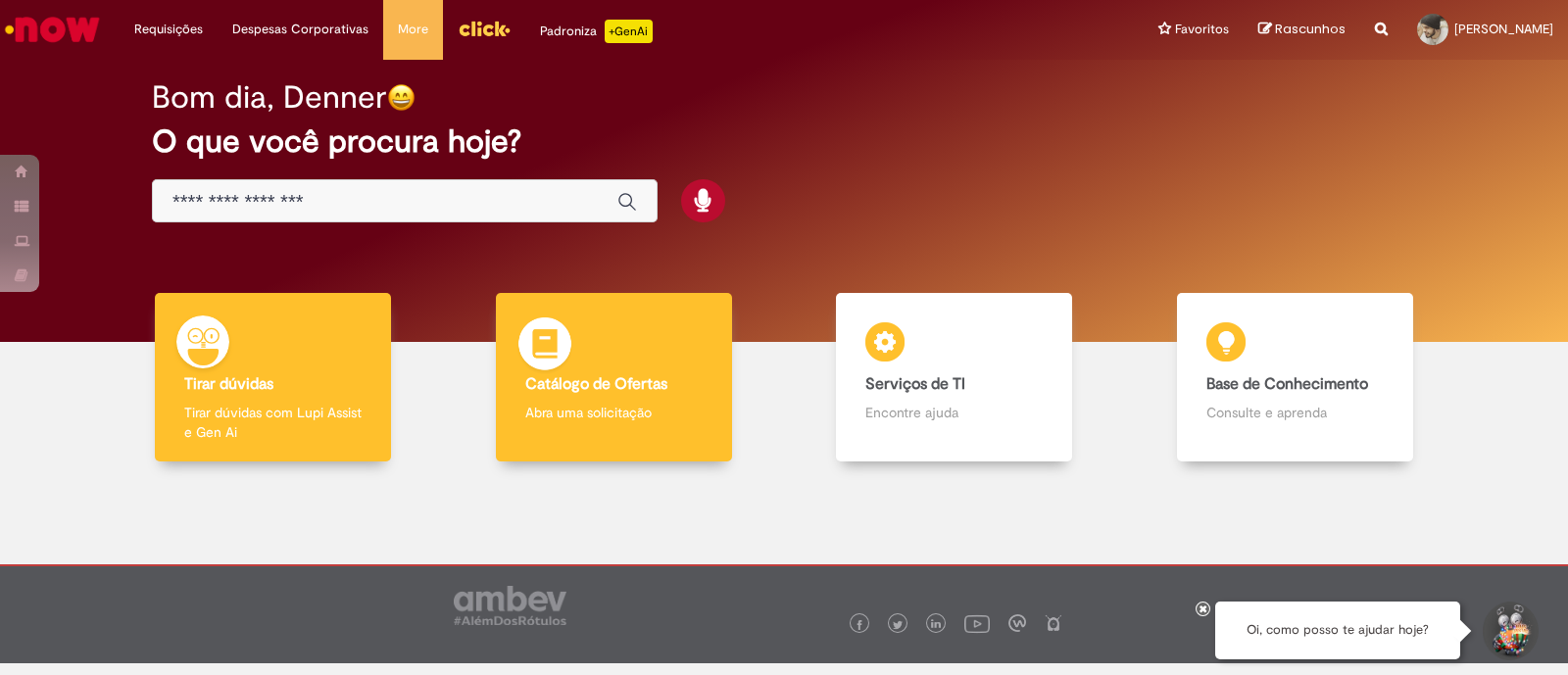 click on "Catálogo de Ofertas" at bounding box center [596, 384] 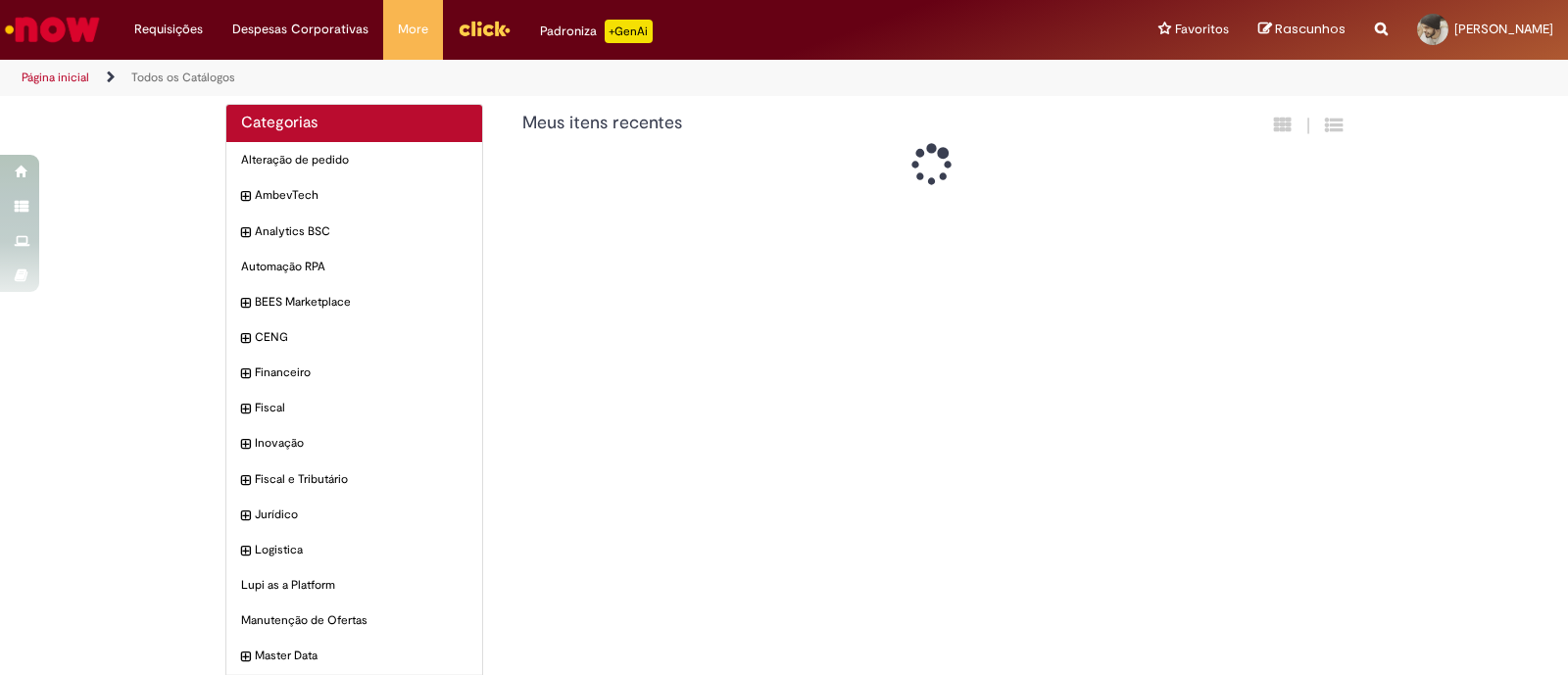 scroll, scrollTop: 0, scrollLeft: 0, axis: both 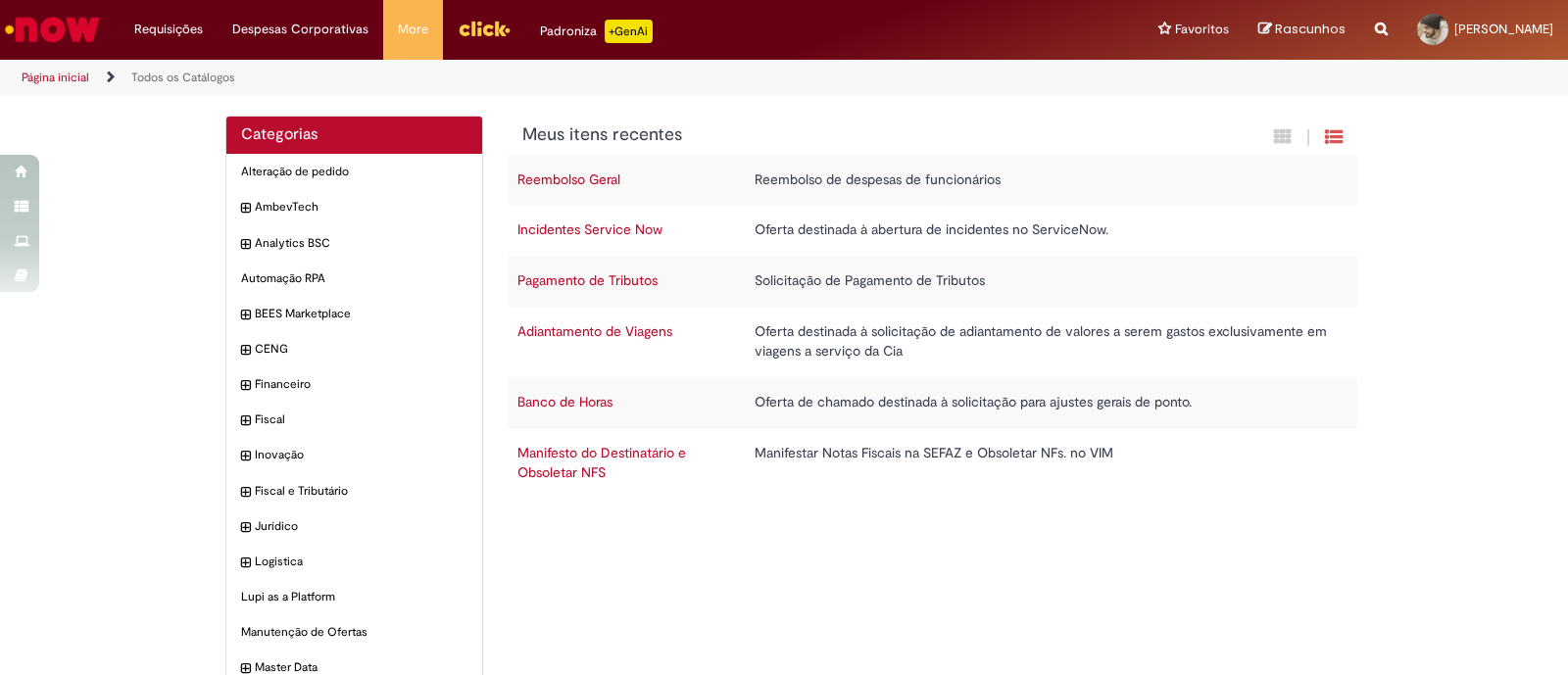 click on "Banco de Horas" at bounding box center [564, 402] 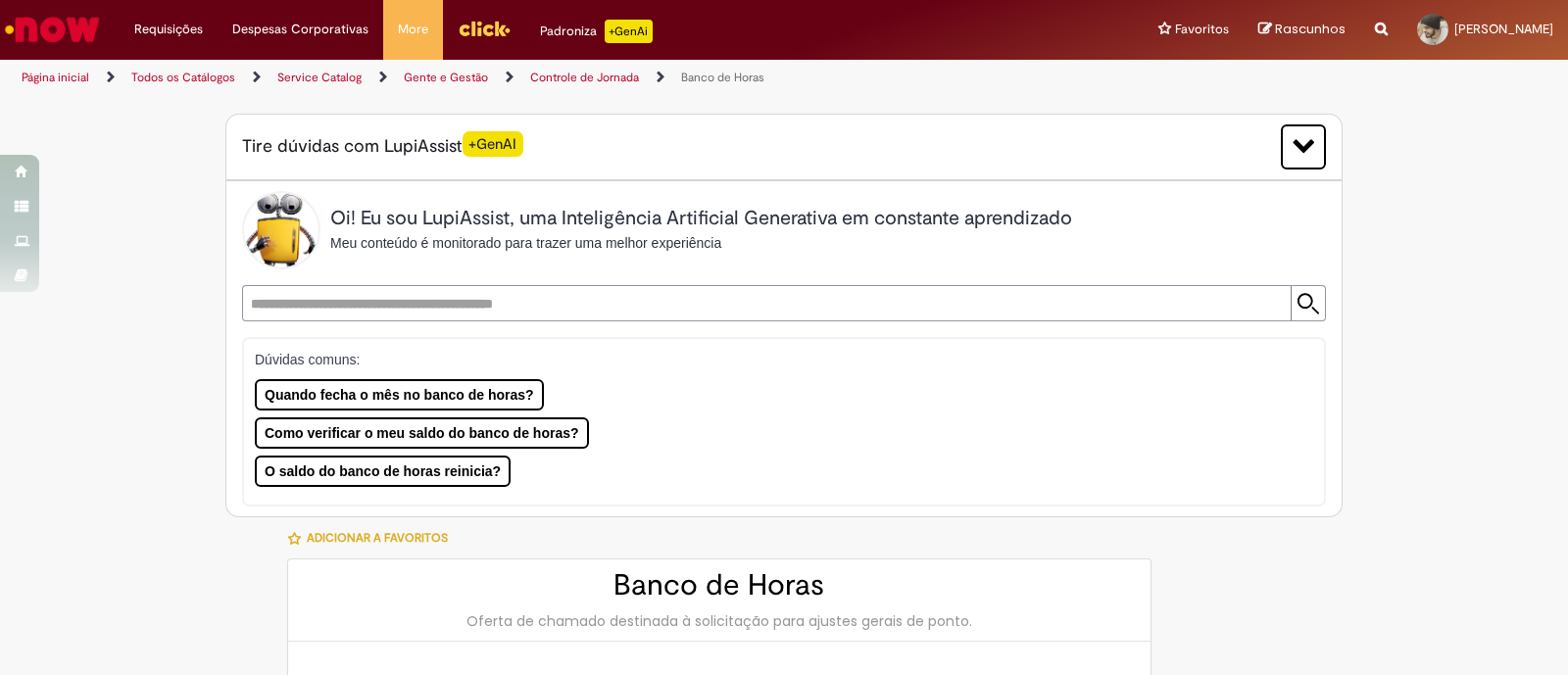 type on "********" 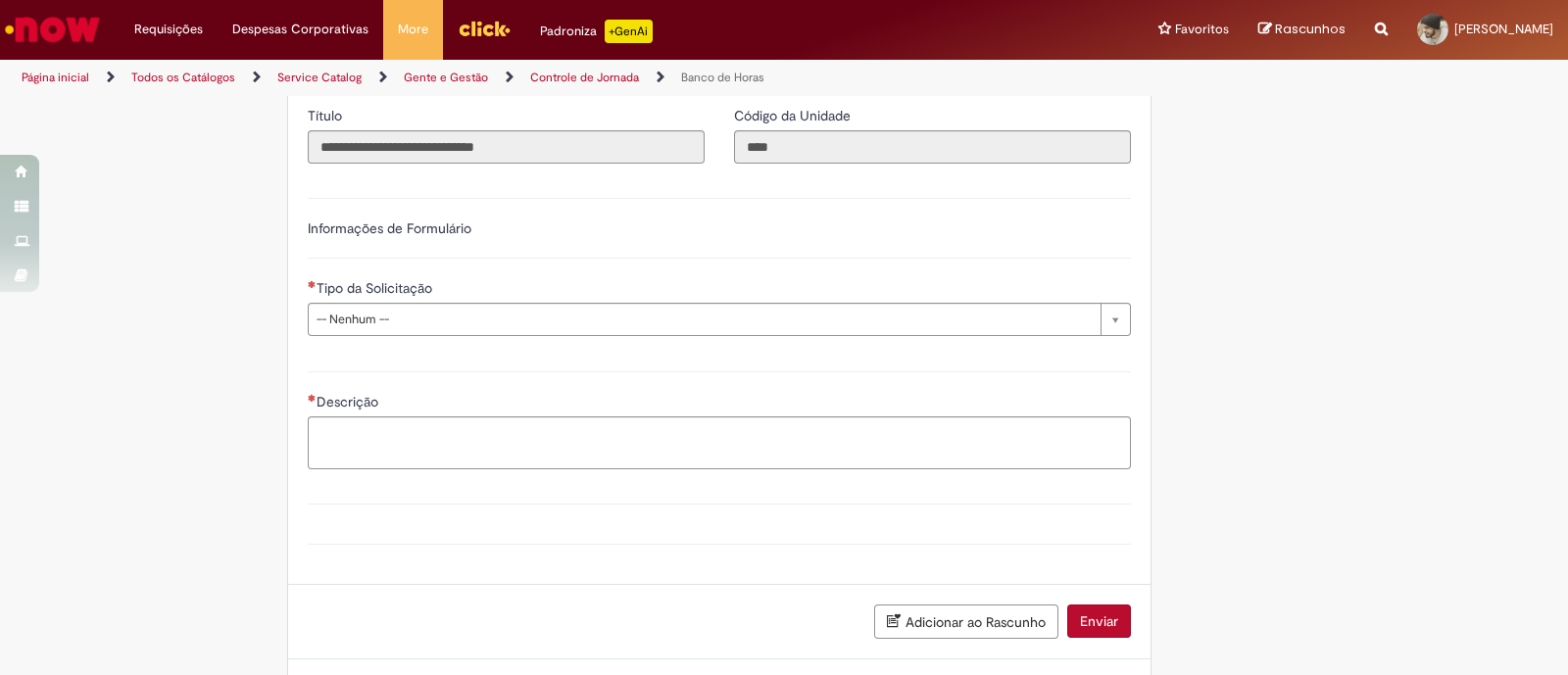 scroll, scrollTop: 1131, scrollLeft: 0, axis: vertical 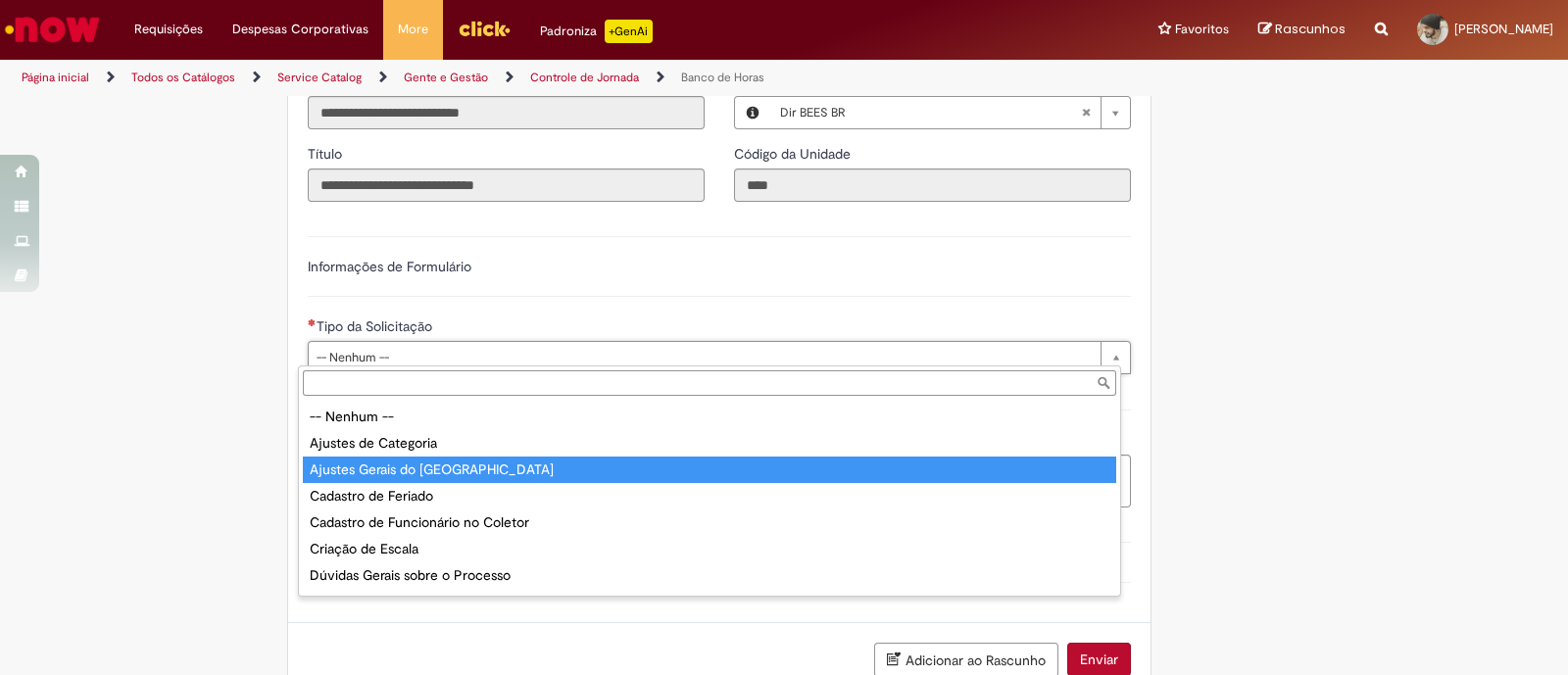 type on "**********" 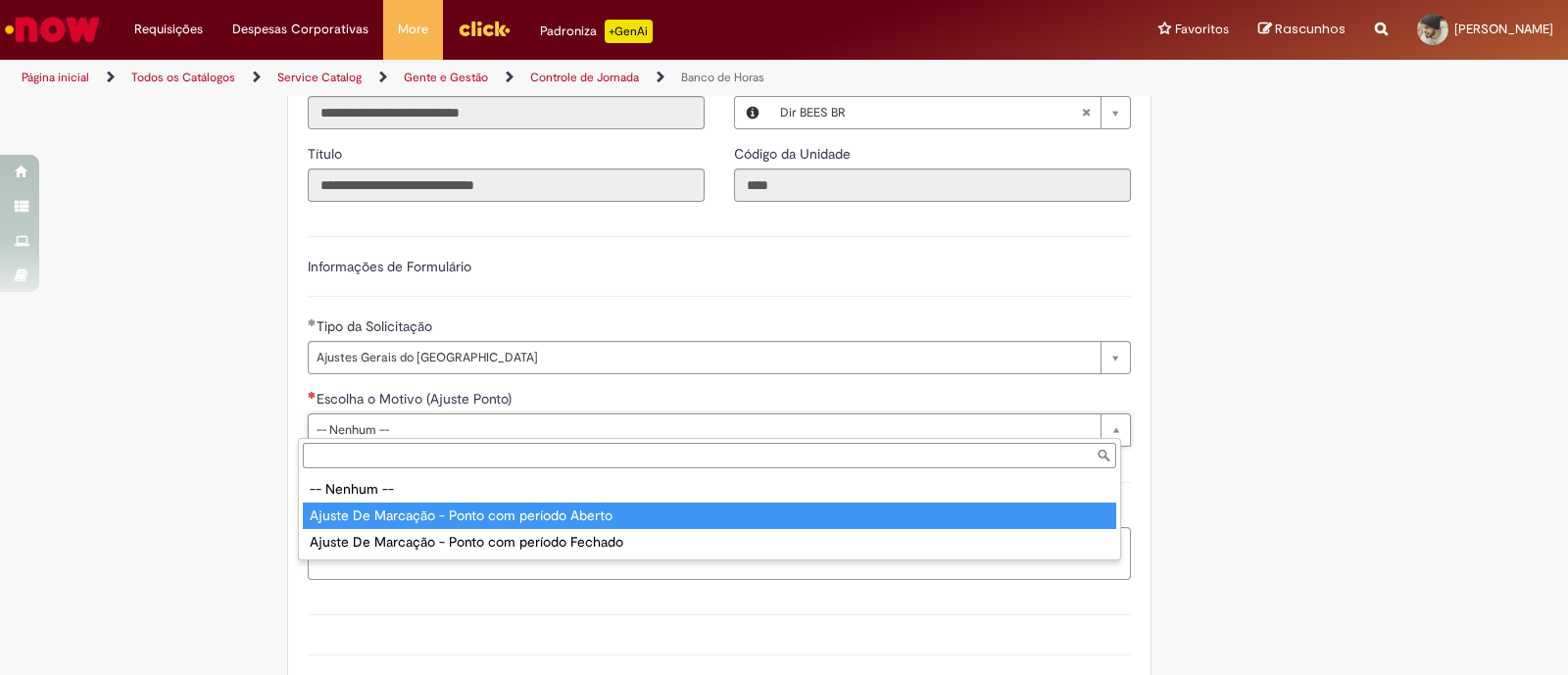 type on "**********" 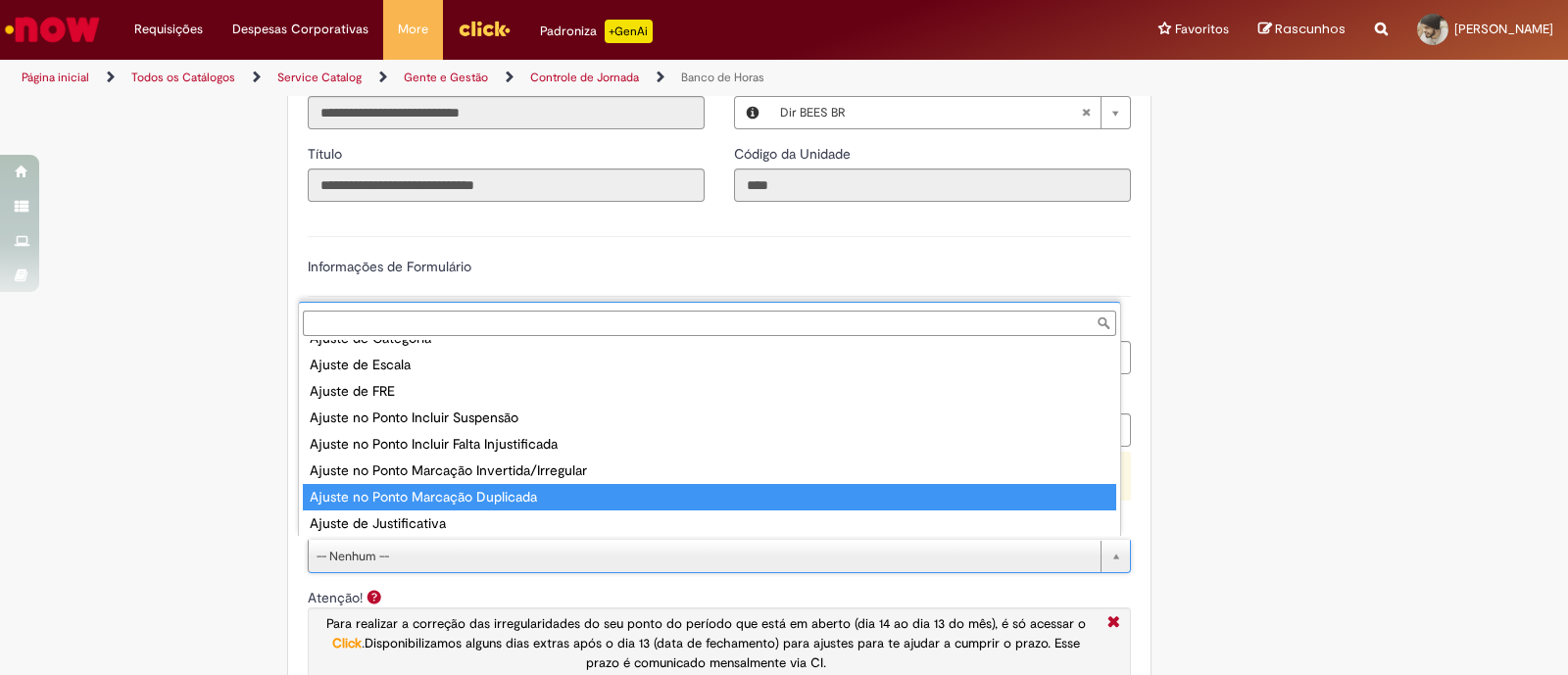 scroll, scrollTop: 102, scrollLeft: 0, axis: vertical 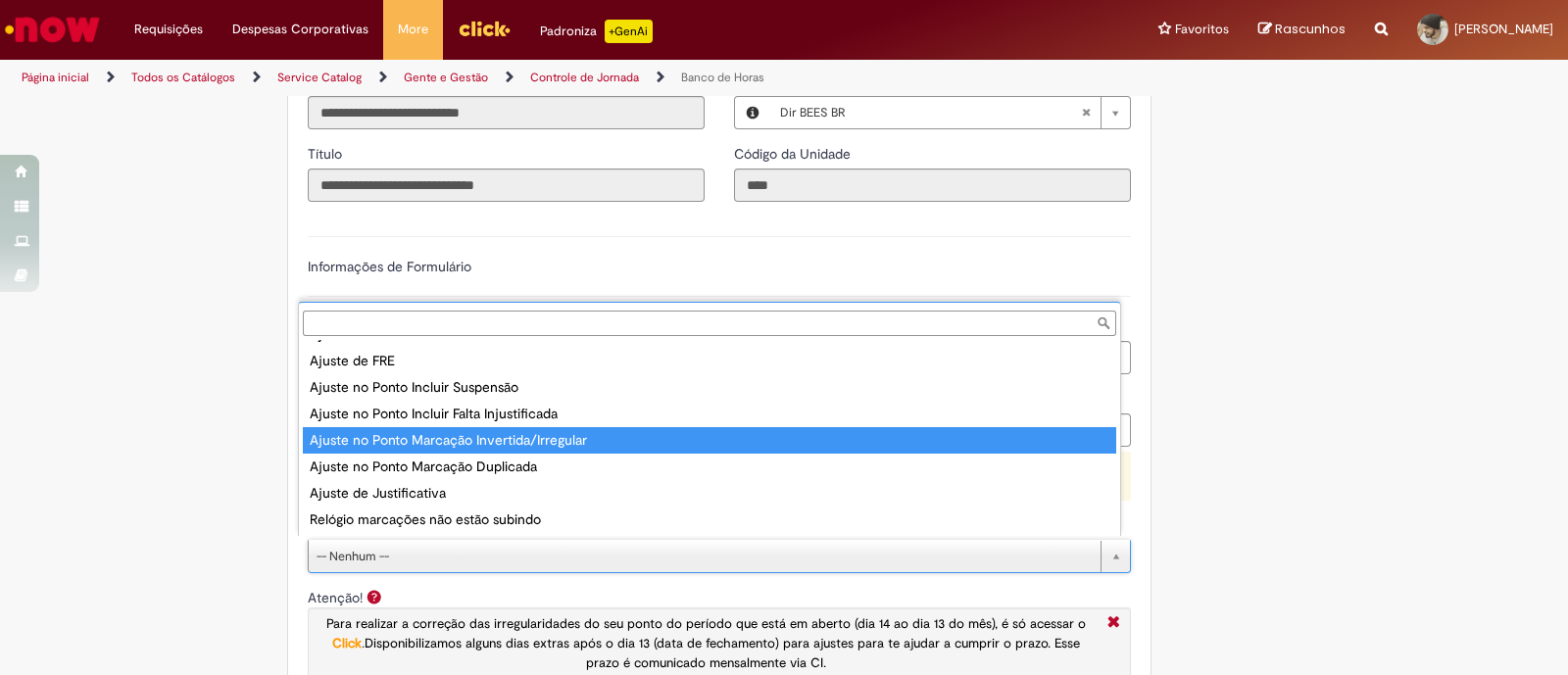 type on "**********" 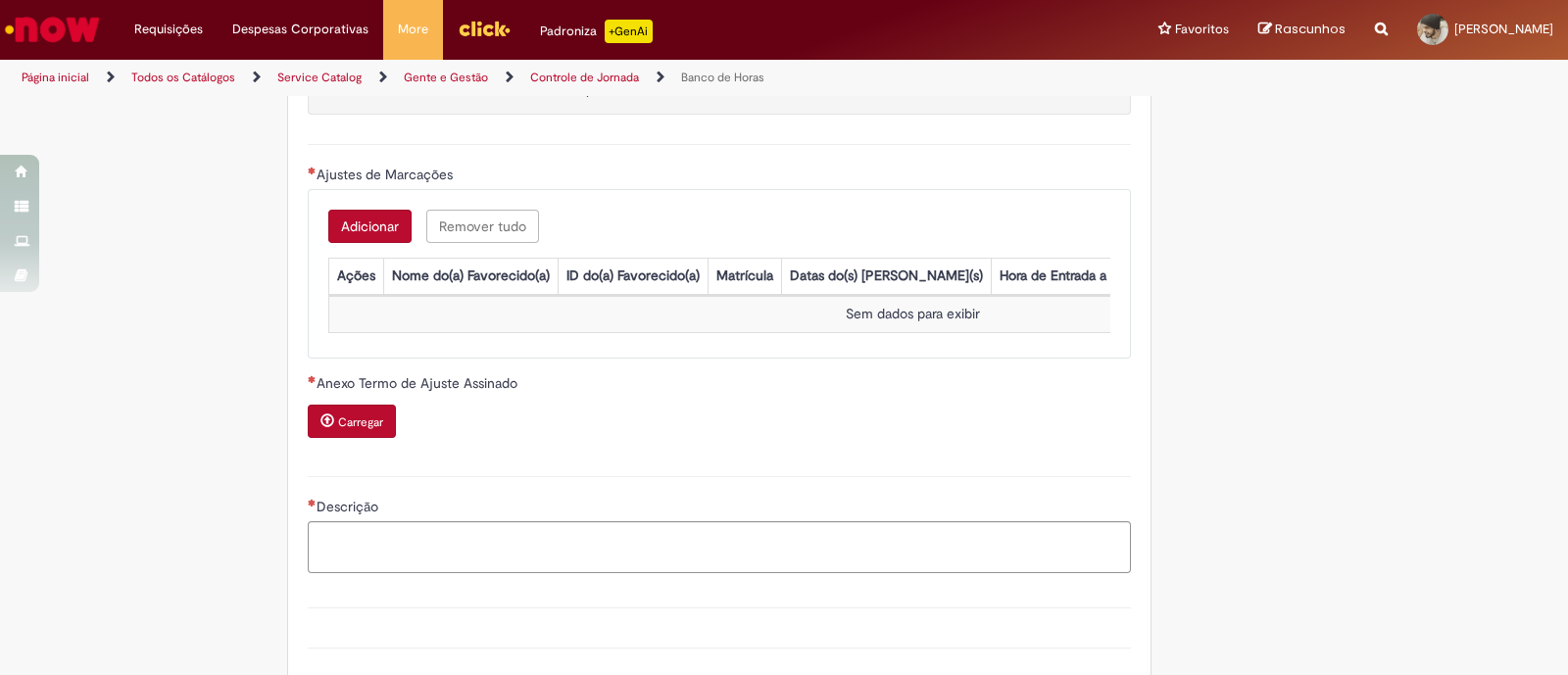scroll, scrollTop: 1743, scrollLeft: 0, axis: vertical 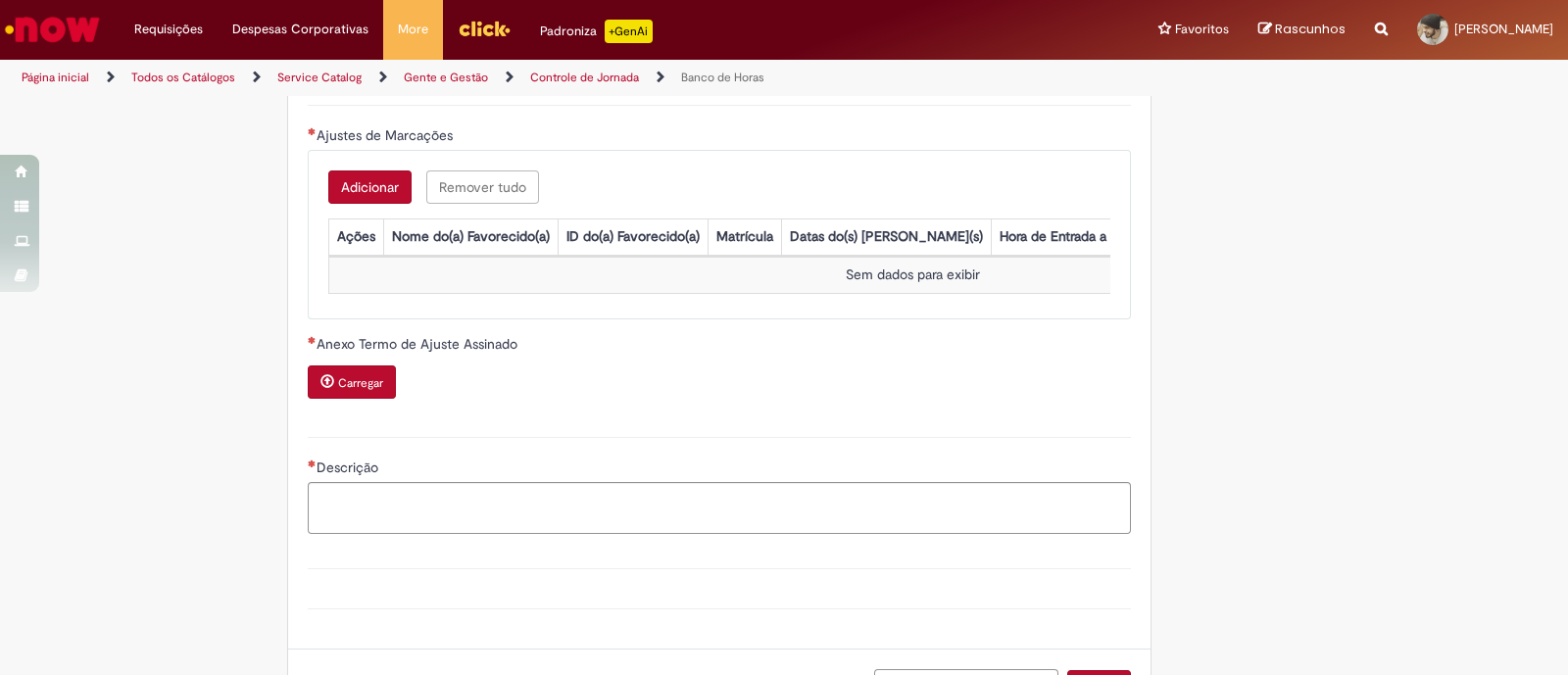 click on "Carregar" at bounding box center (719, 384) 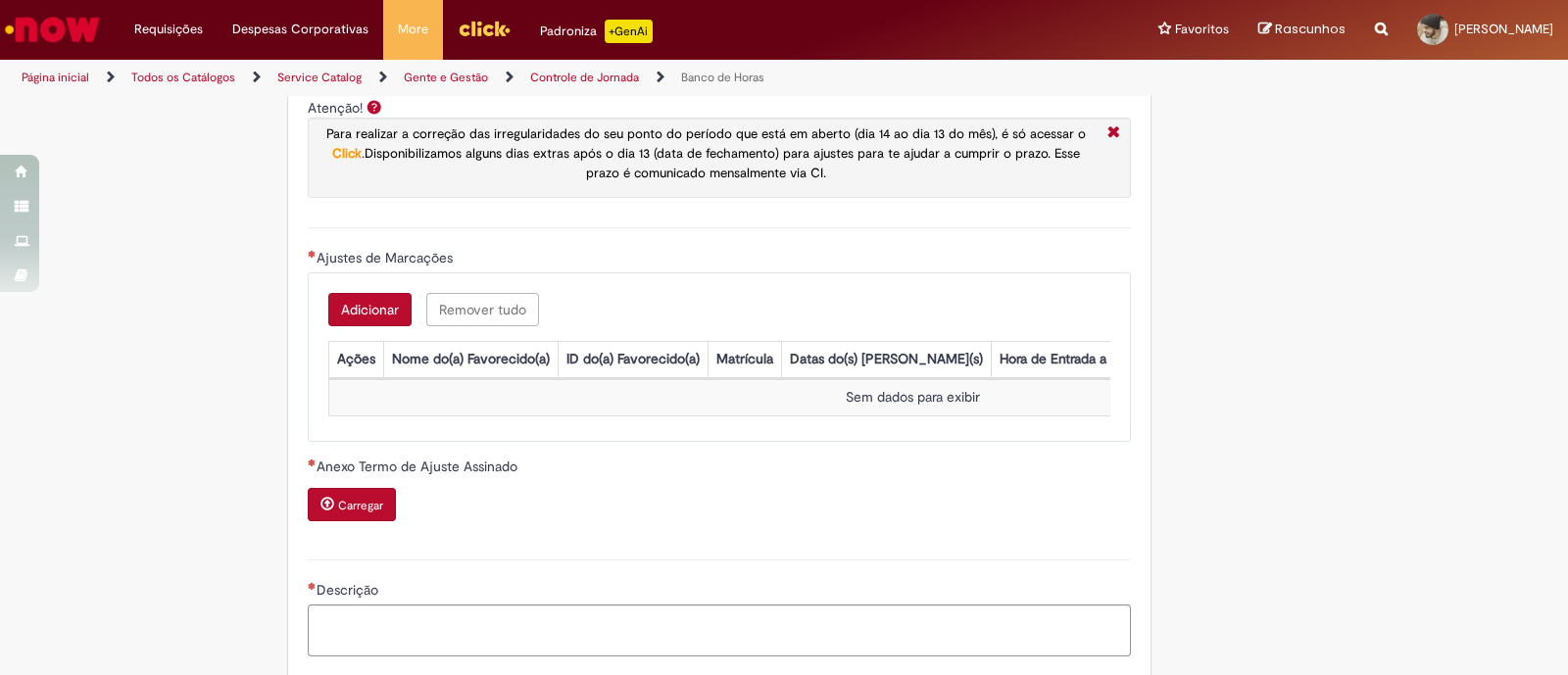click on "Adicionar" at bounding box center (369, 310) 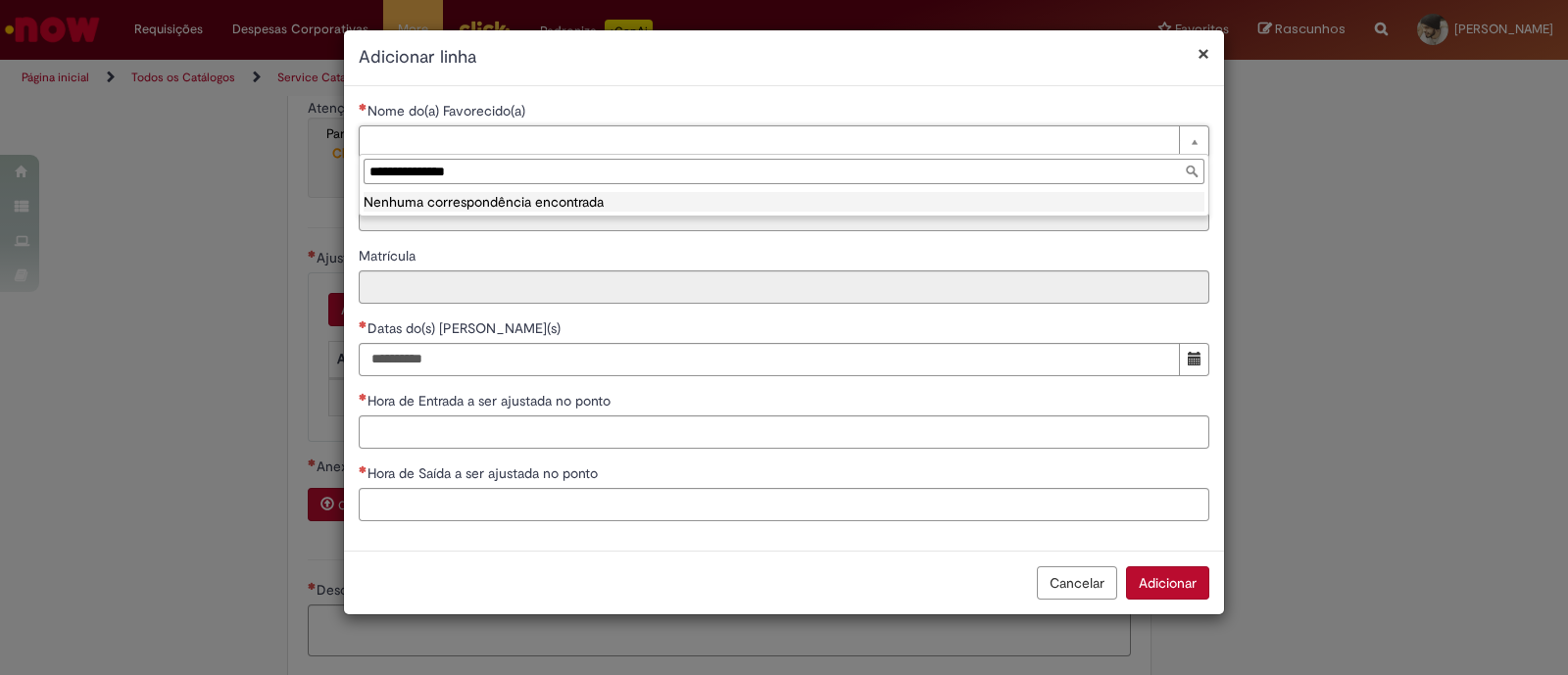 drag, startPoint x: 474, startPoint y: 173, endPoint x: 416, endPoint y: 167, distance: 58.309519 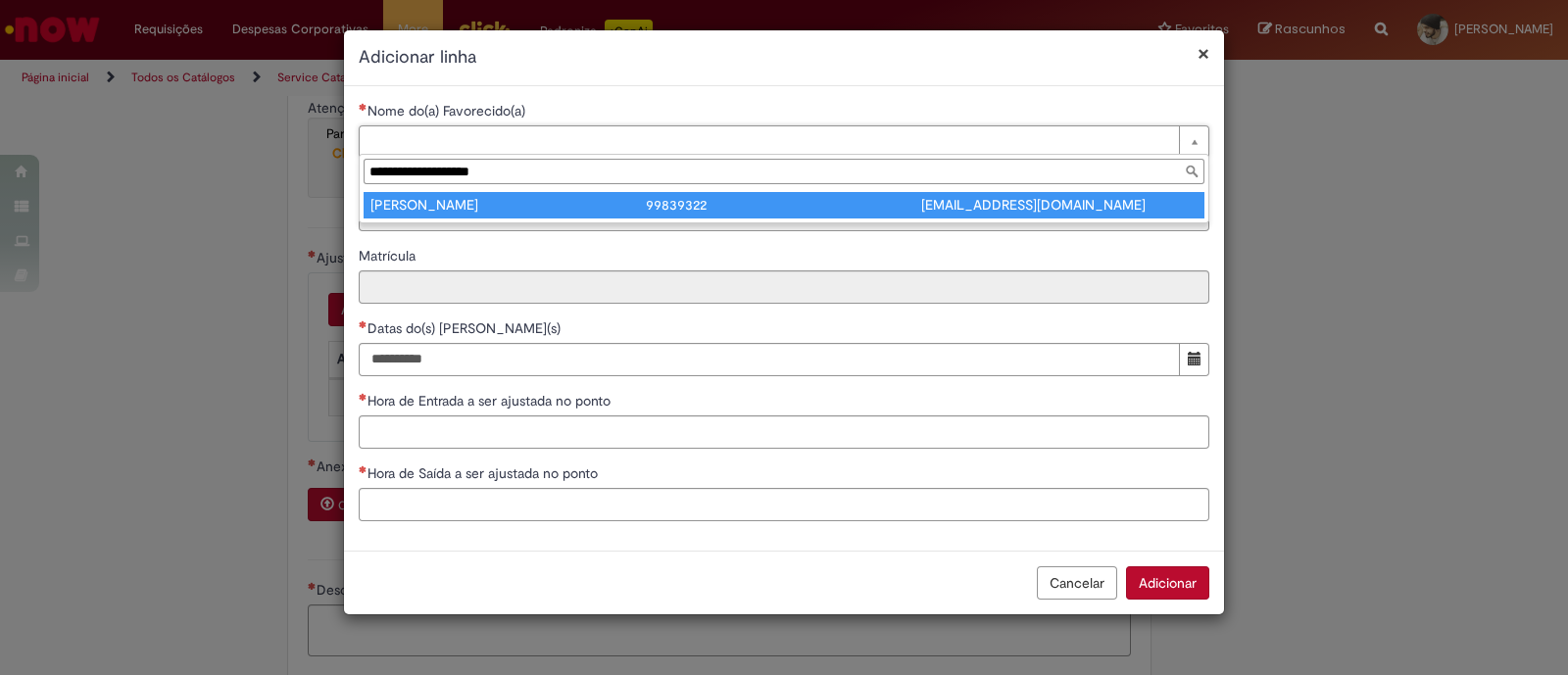 type on "**********" 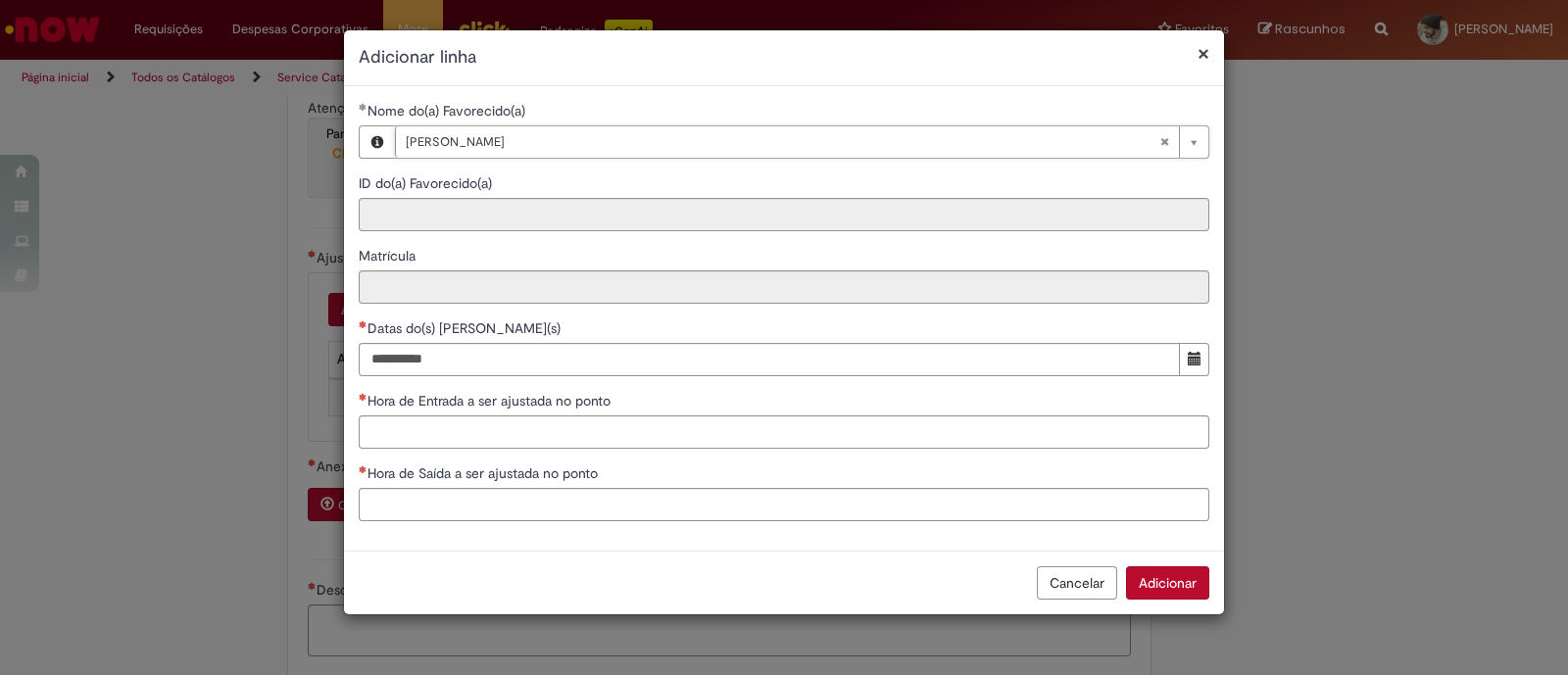 type on "********" 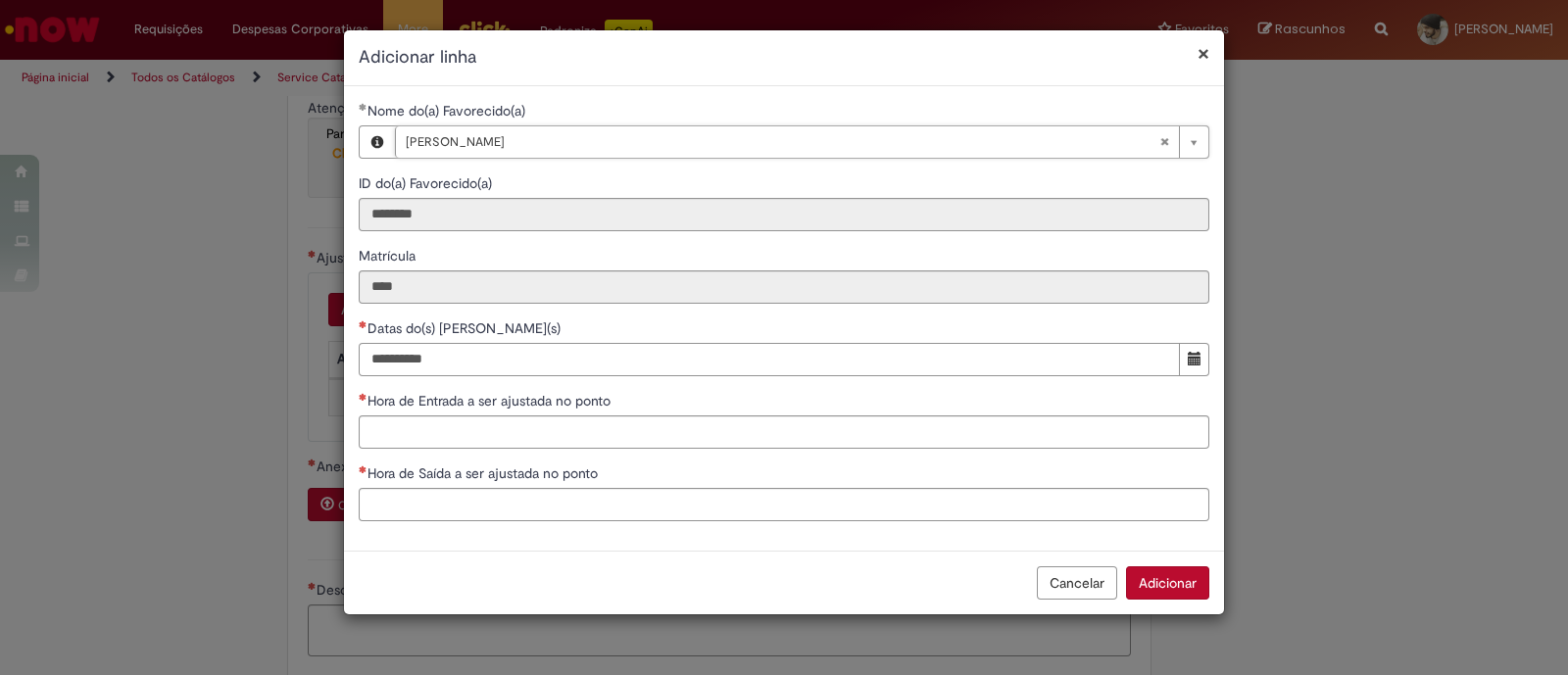 click on "Datas do(s) [PERSON_NAME](s)" at bounding box center [769, 360] 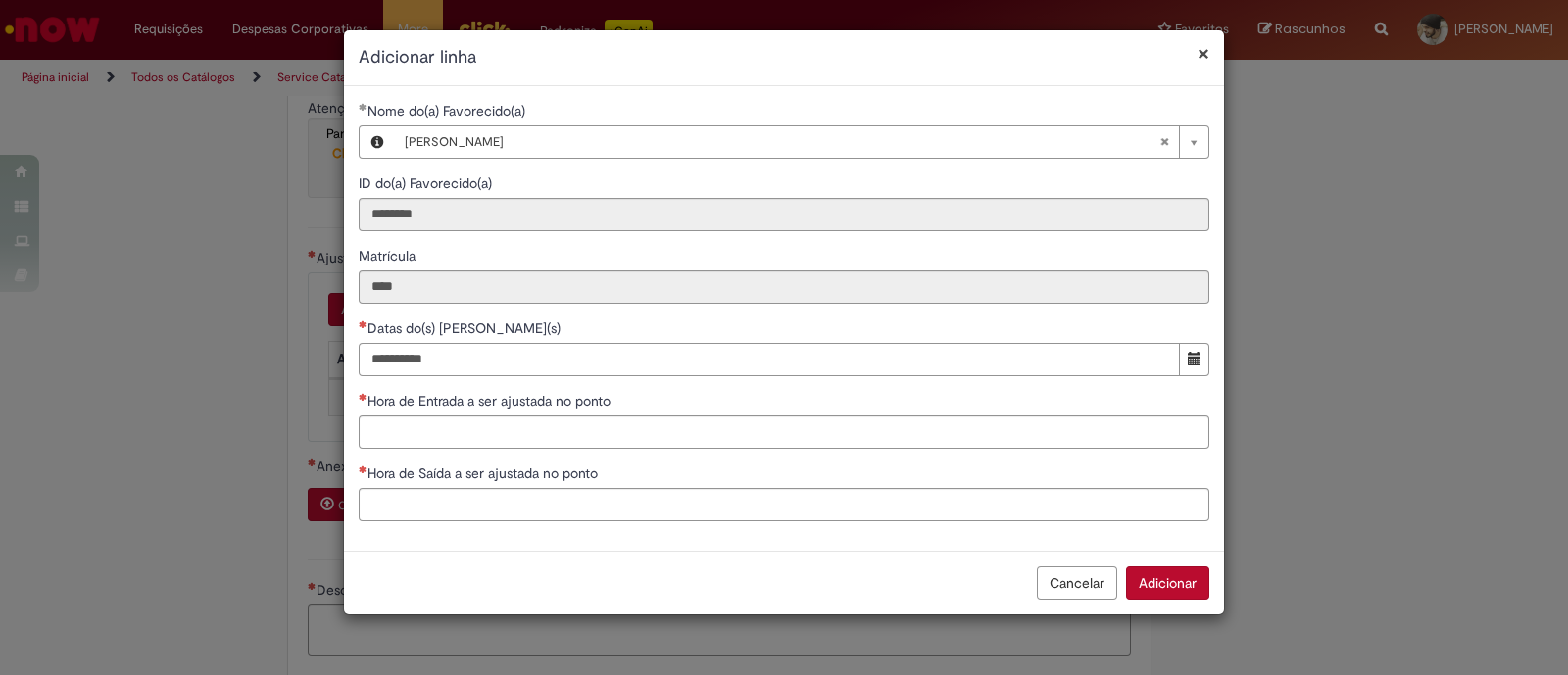 type on "**********" 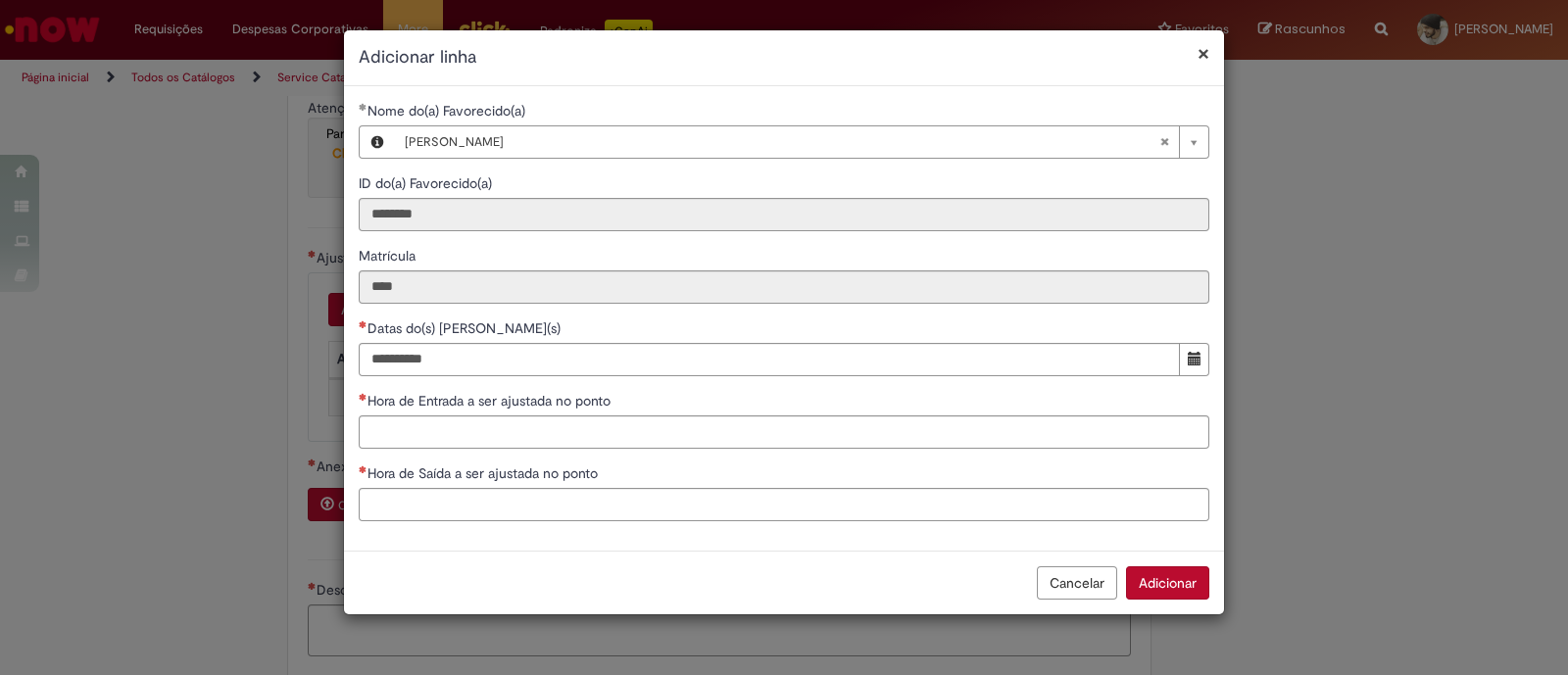 click on "Hora de Entrada a ser ajustada no ponto" at bounding box center (784, 403) 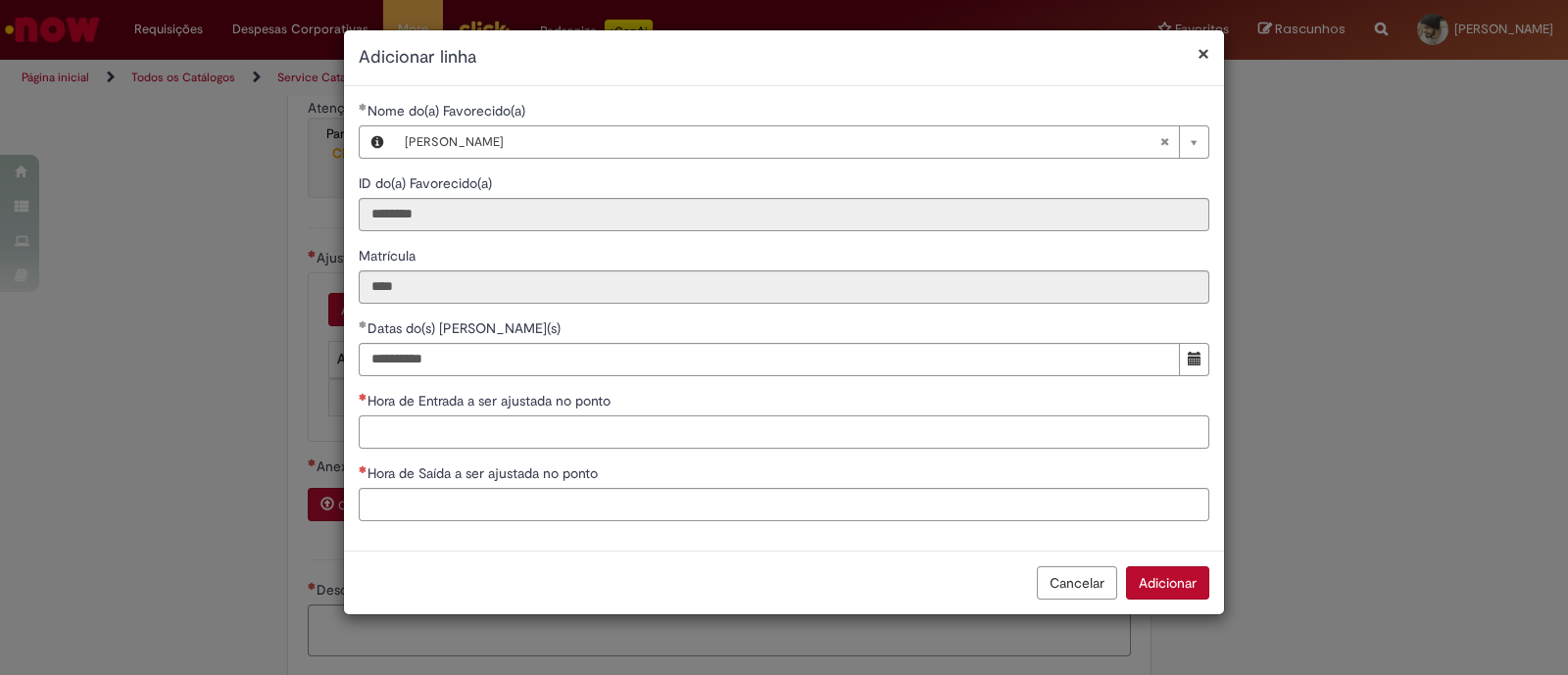 click on "Hora de Entrada a ser ajustada no ponto" at bounding box center (784, 432) 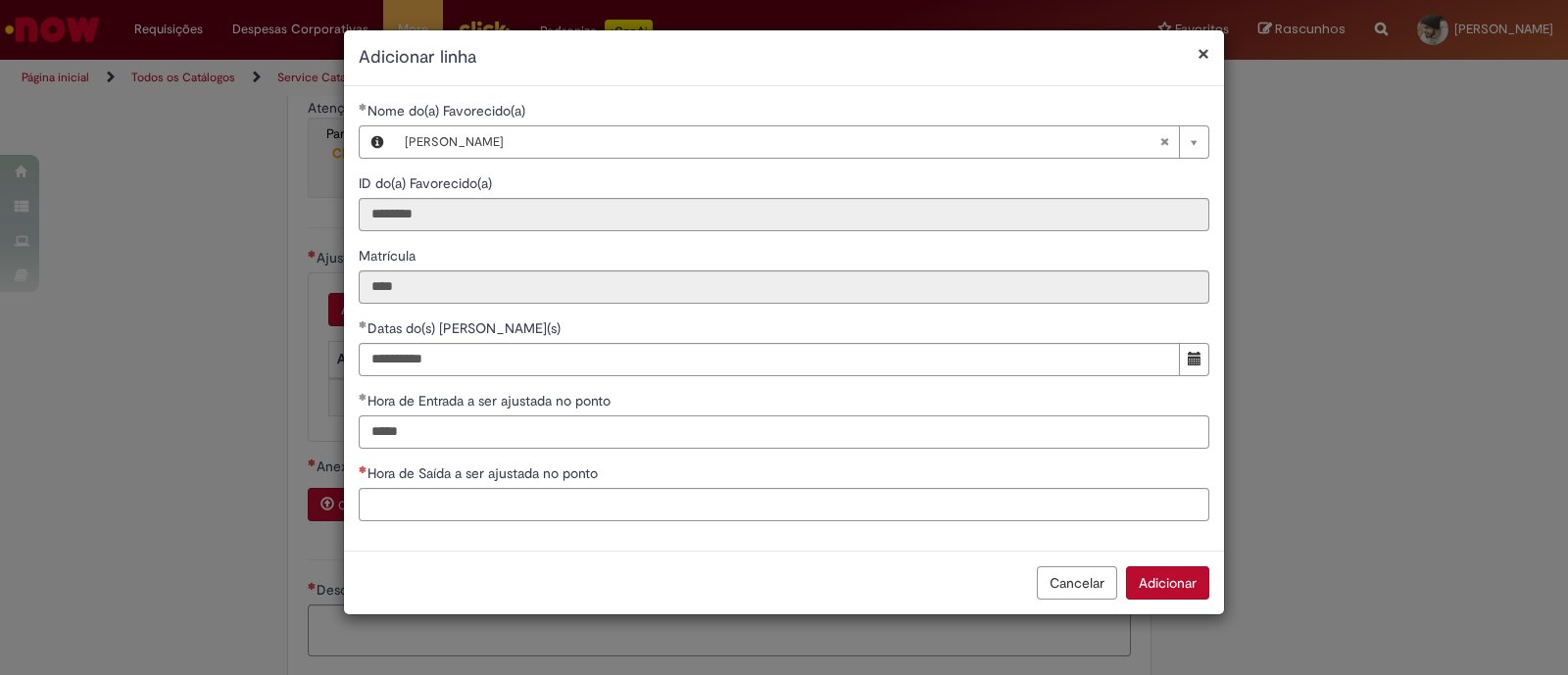 type on "*****" 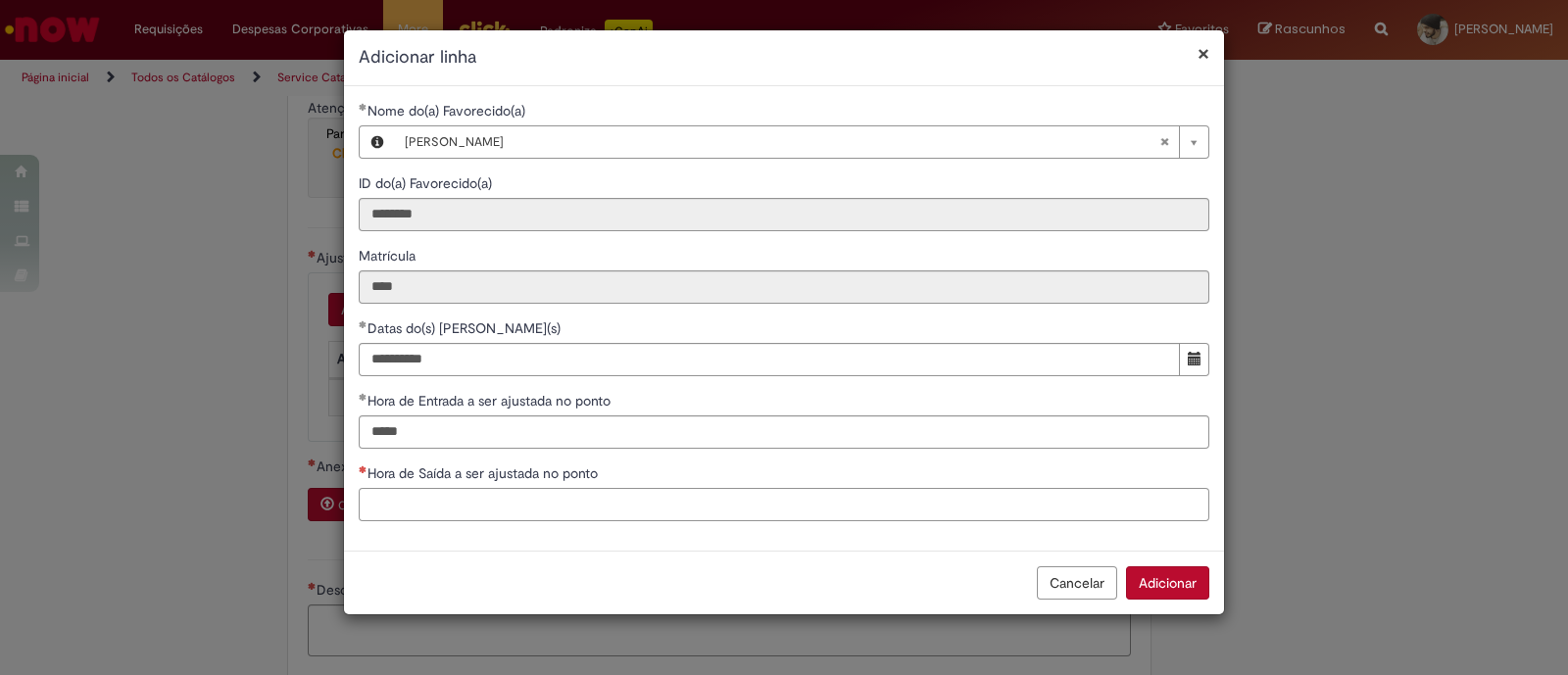 click on "Hora de Saída a ser ajustada no ponto" at bounding box center (784, 505) 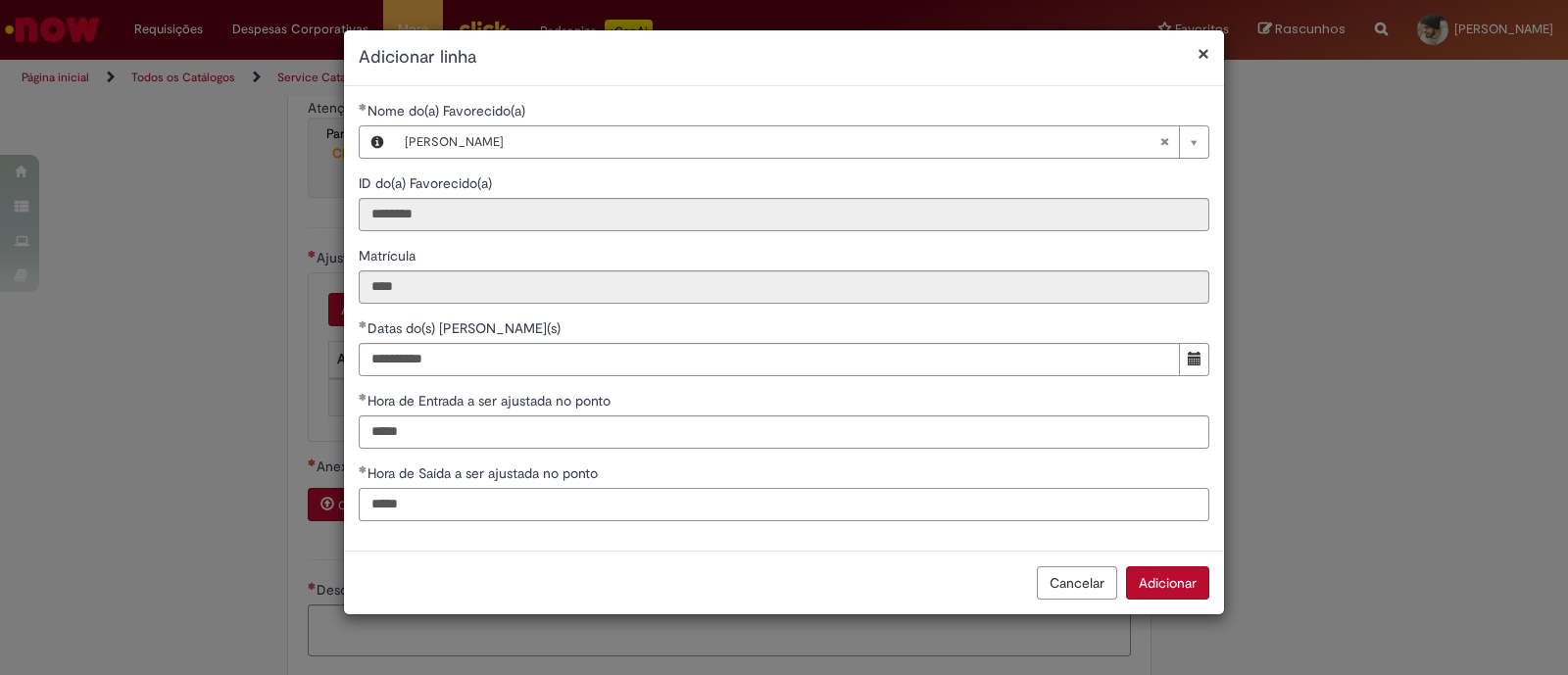 type on "*****" 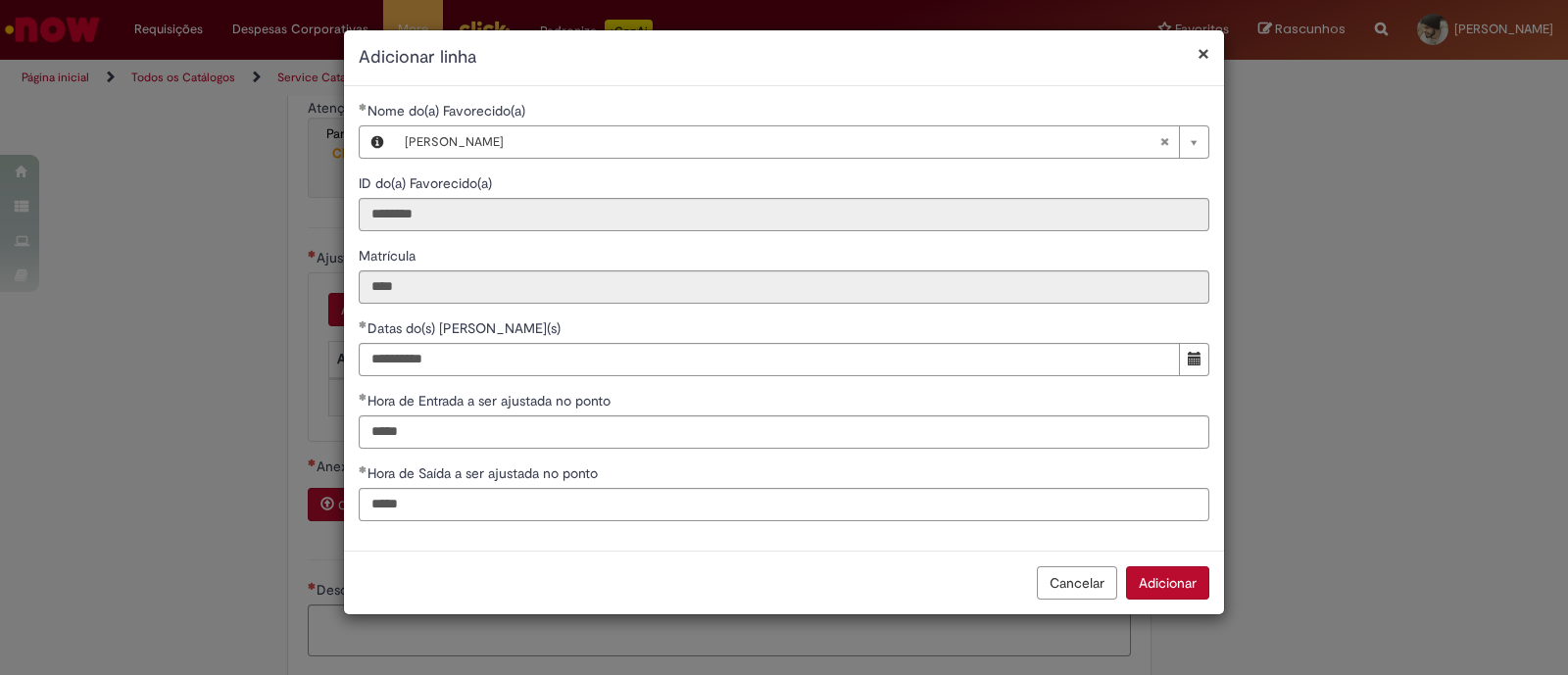click on "Adicionar" at bounding box center (1167, 583) 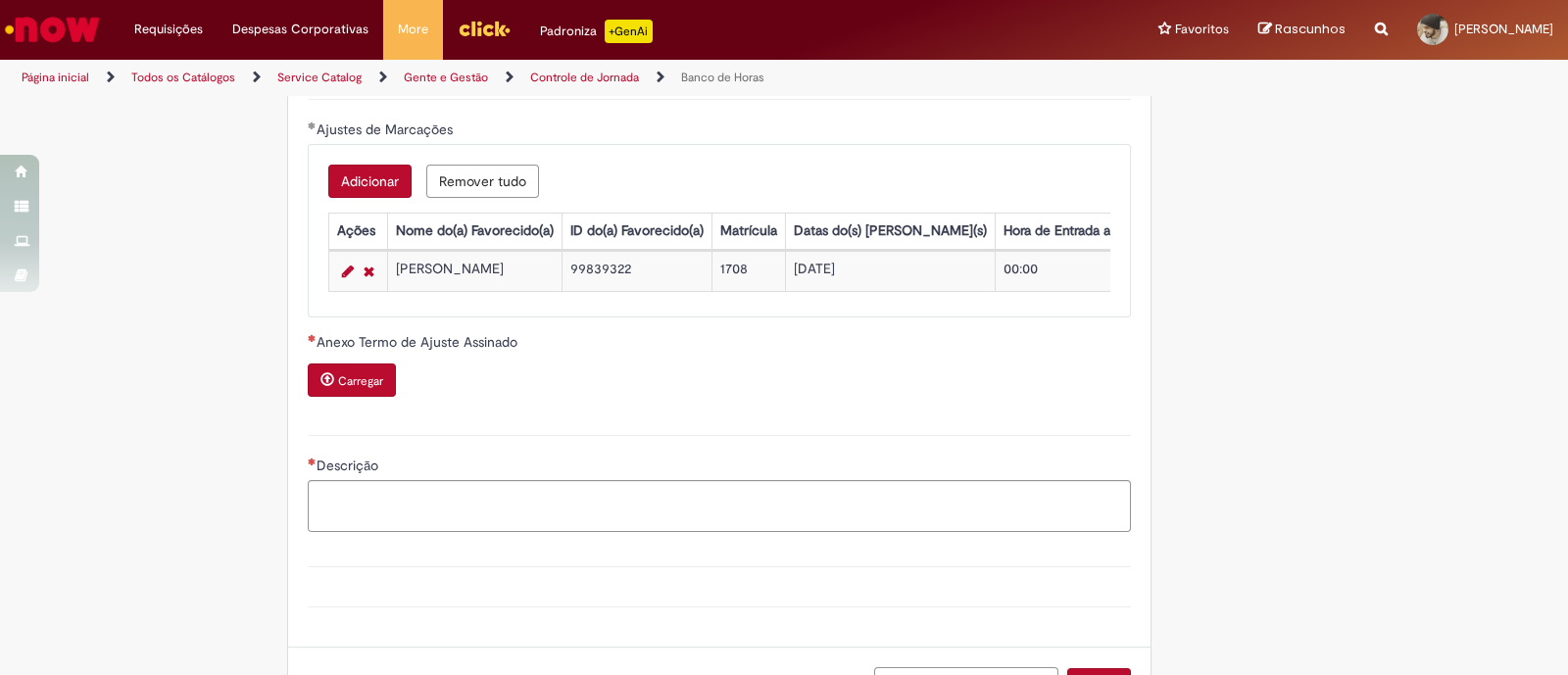 scroll, scrollTop: 1865, scrollLeft: 0, axis: vertical 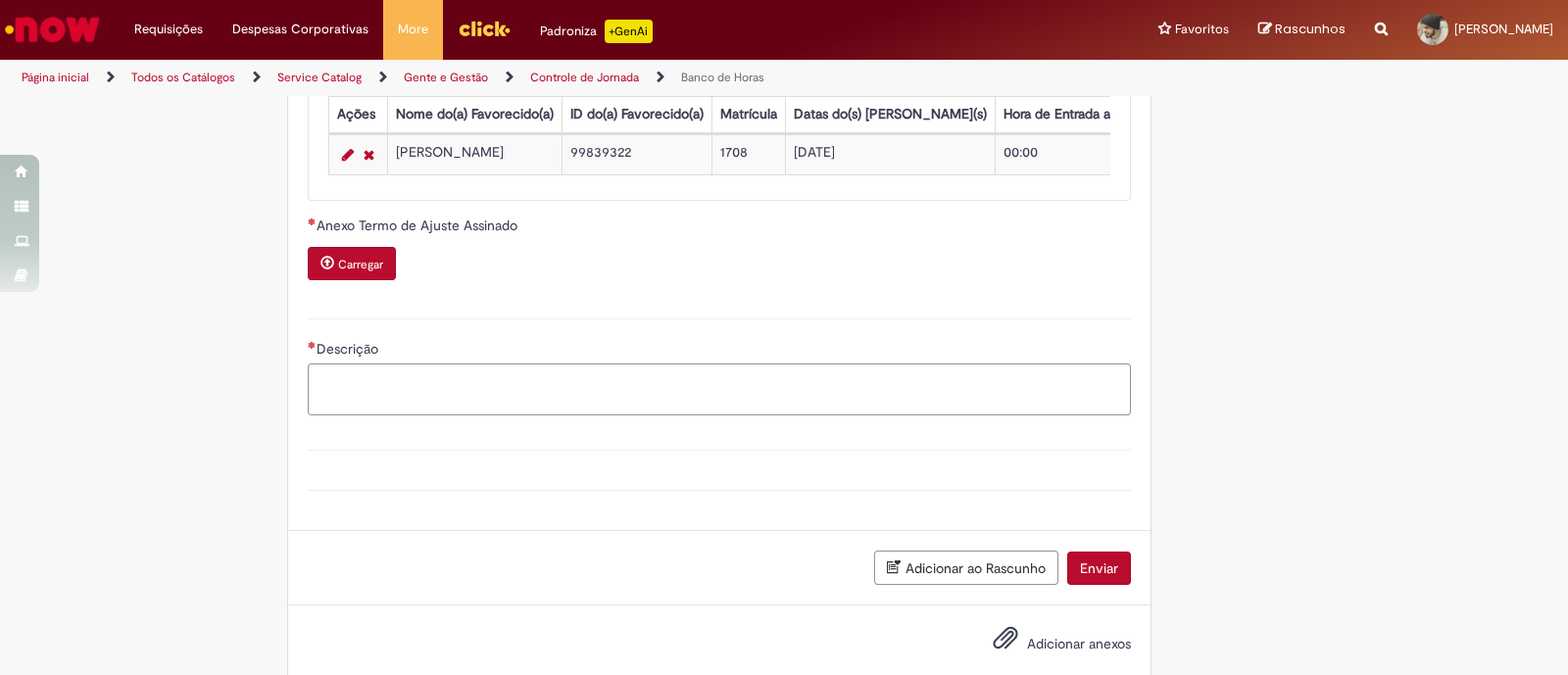 click on "Descrição" at bounding box center [719, 390] 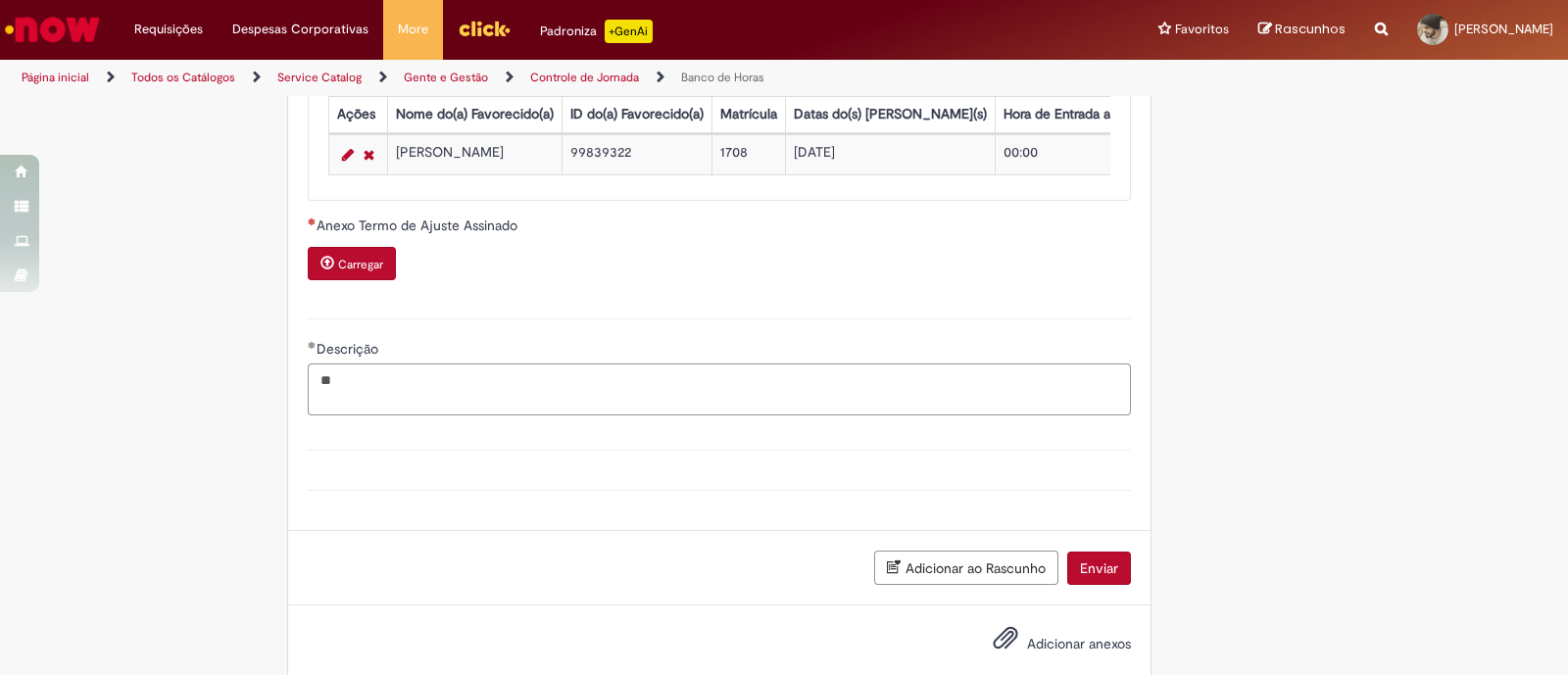 type on "*" 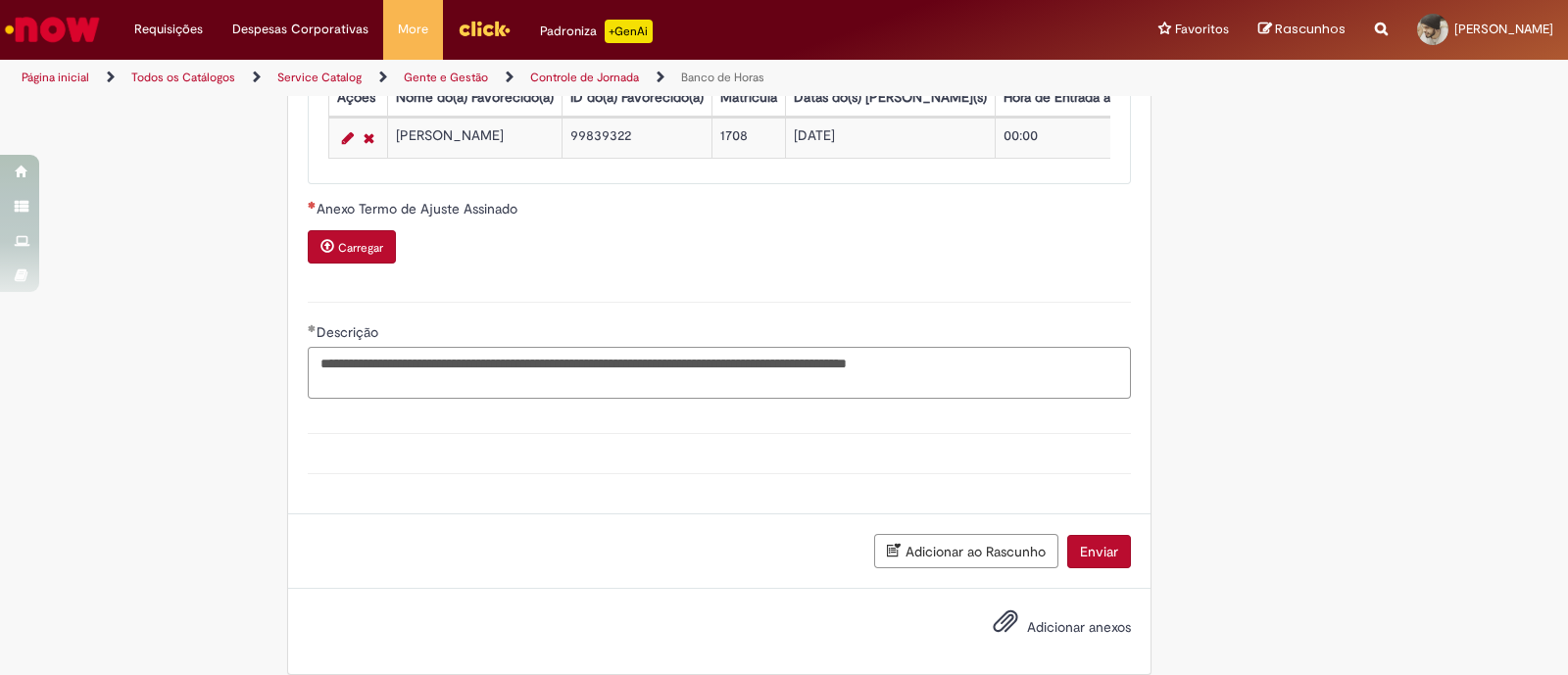 scroll, scrollTop: 1912, scrollLeft: 0, axis: vertical 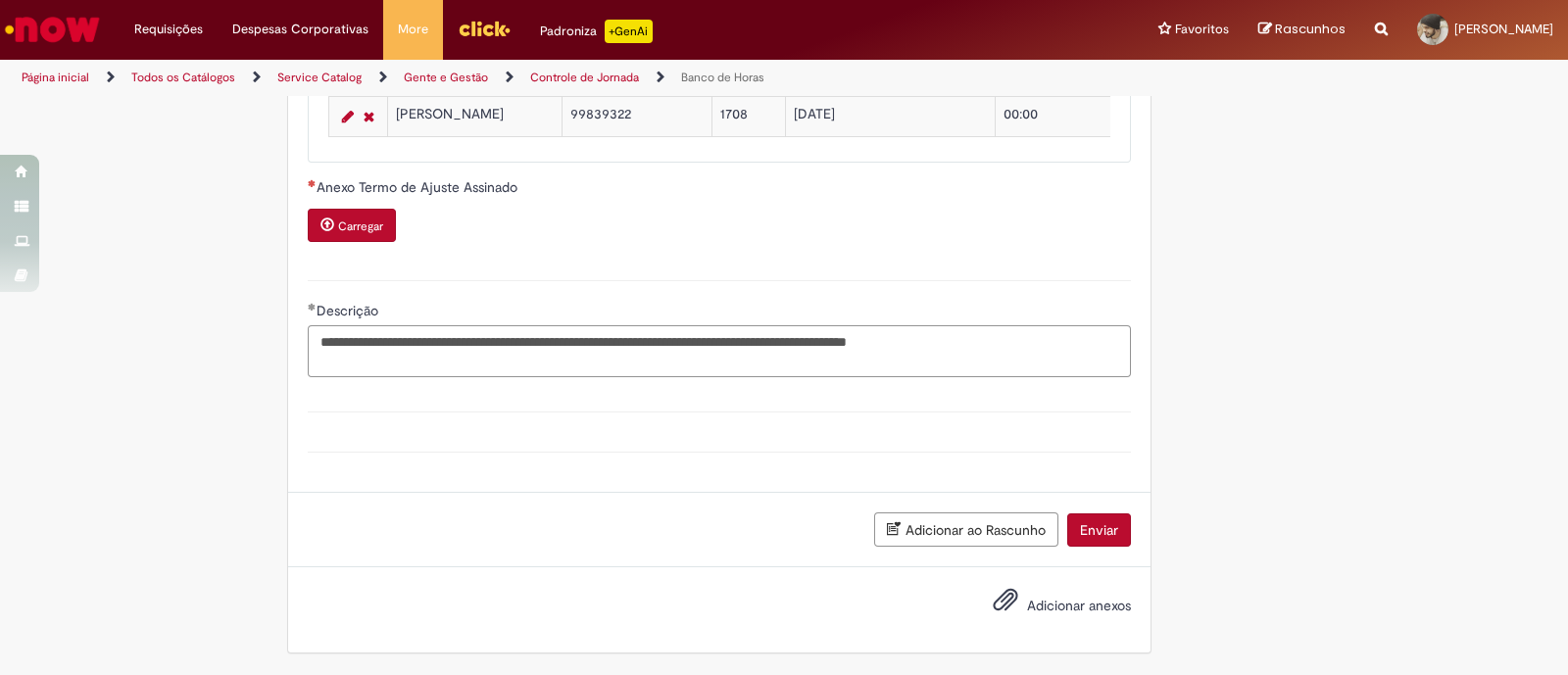 type on "**********" 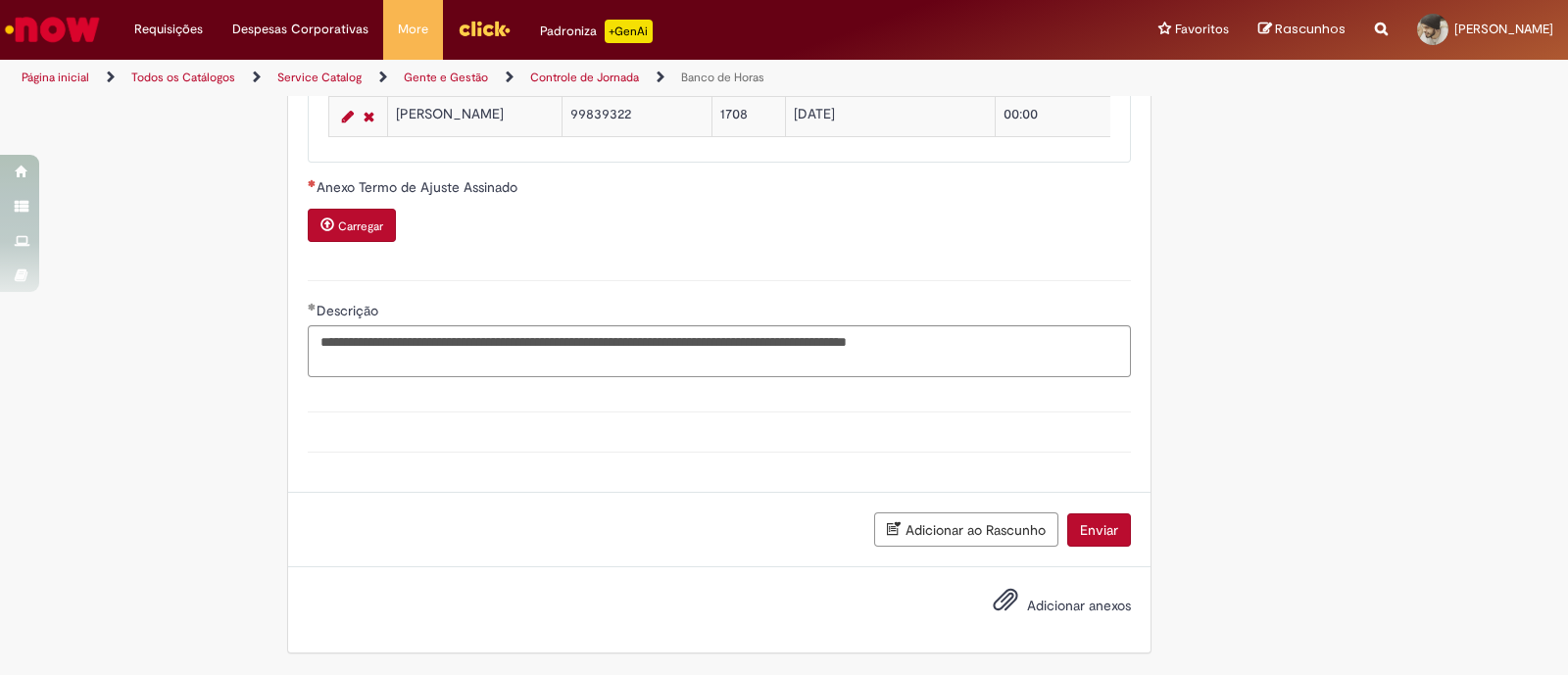 click on "Adicionar anexos" at bounding box center (719, 609) 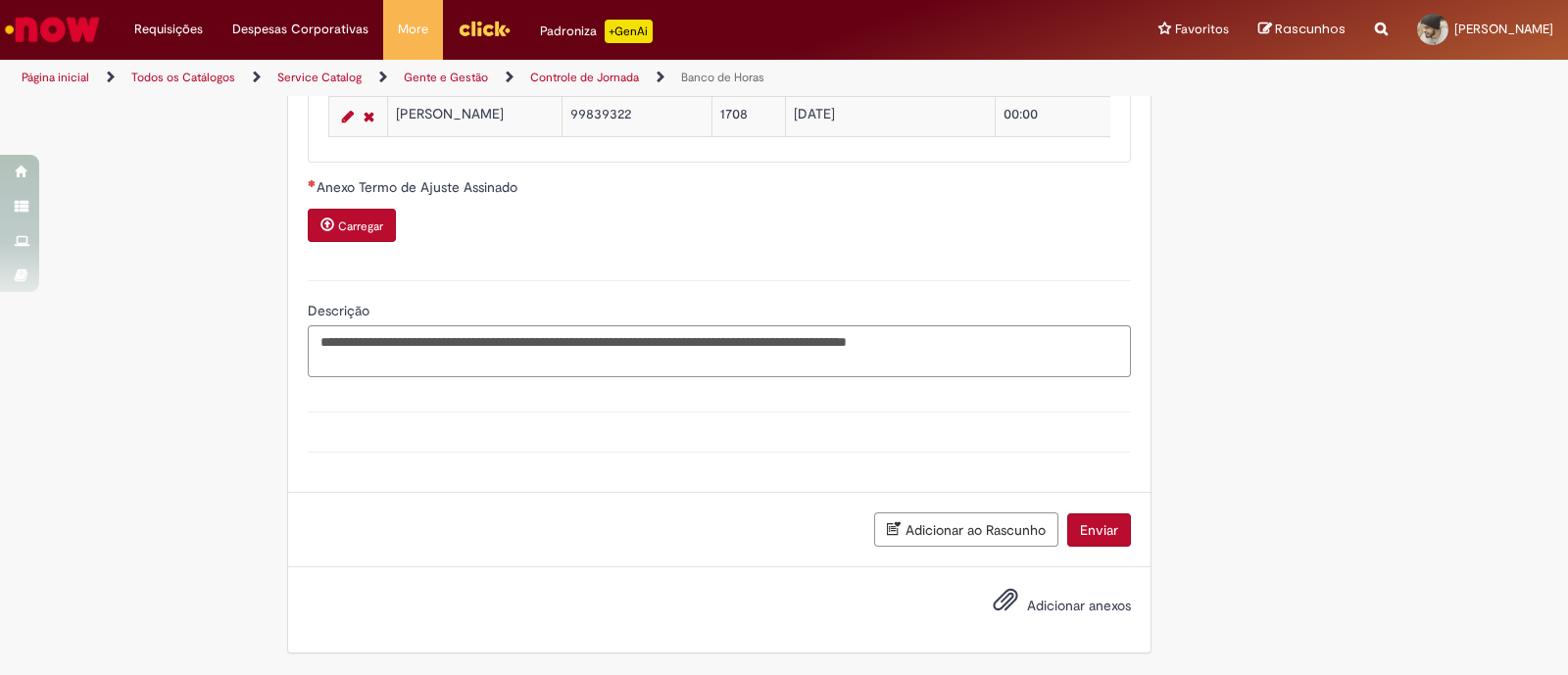 click on "Adicionar anexos" at bounding box center [1079, 605] 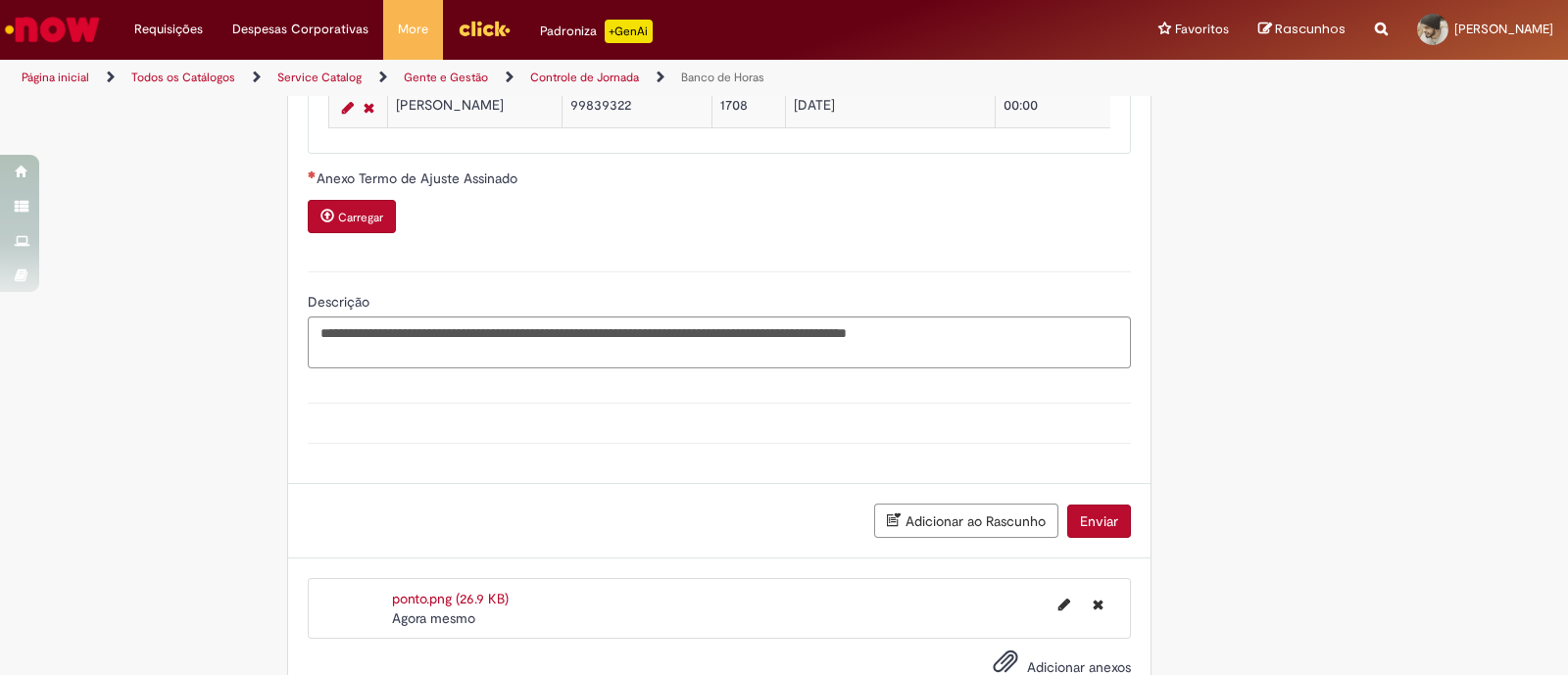 scroll, scrollTop: 1790, scrollLeft: 0, axis: vertical 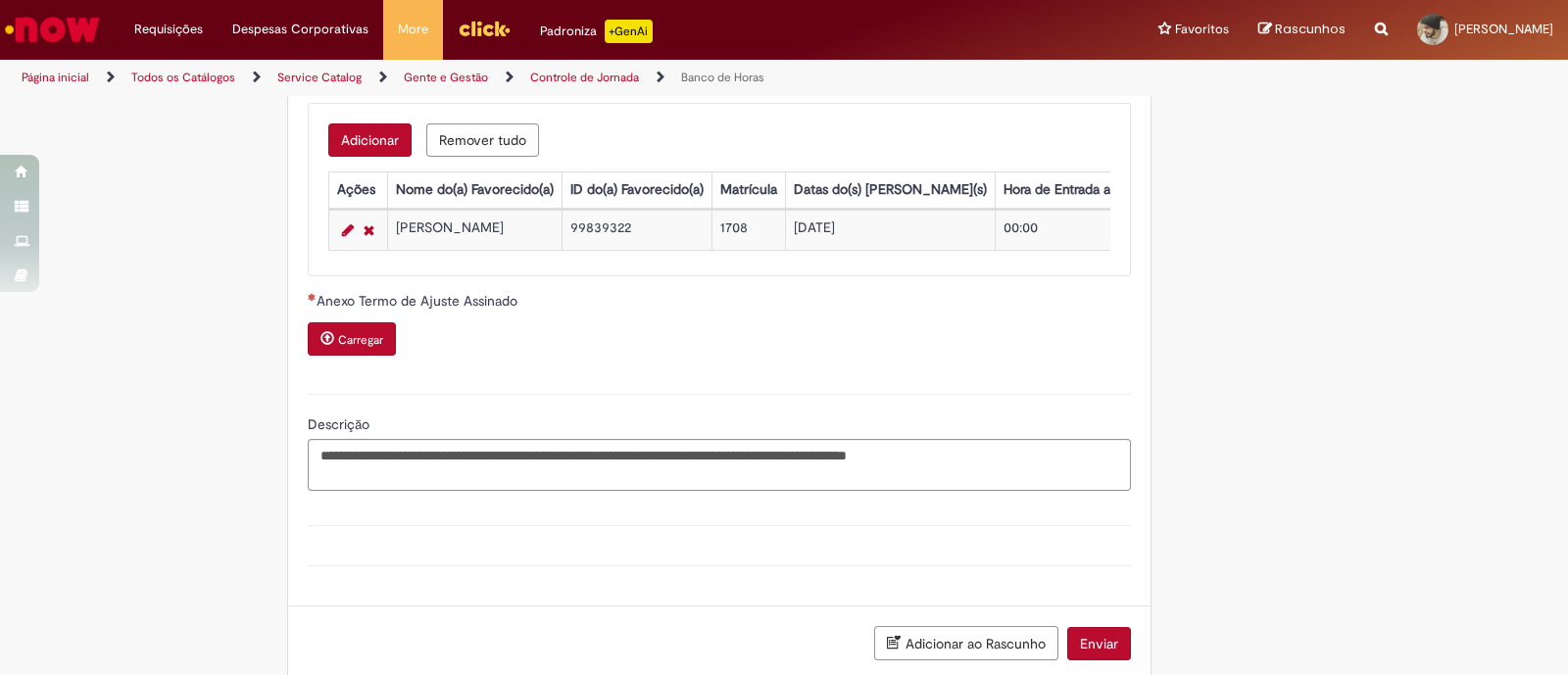 click on "Carregar" at bounding box center (352, 339) 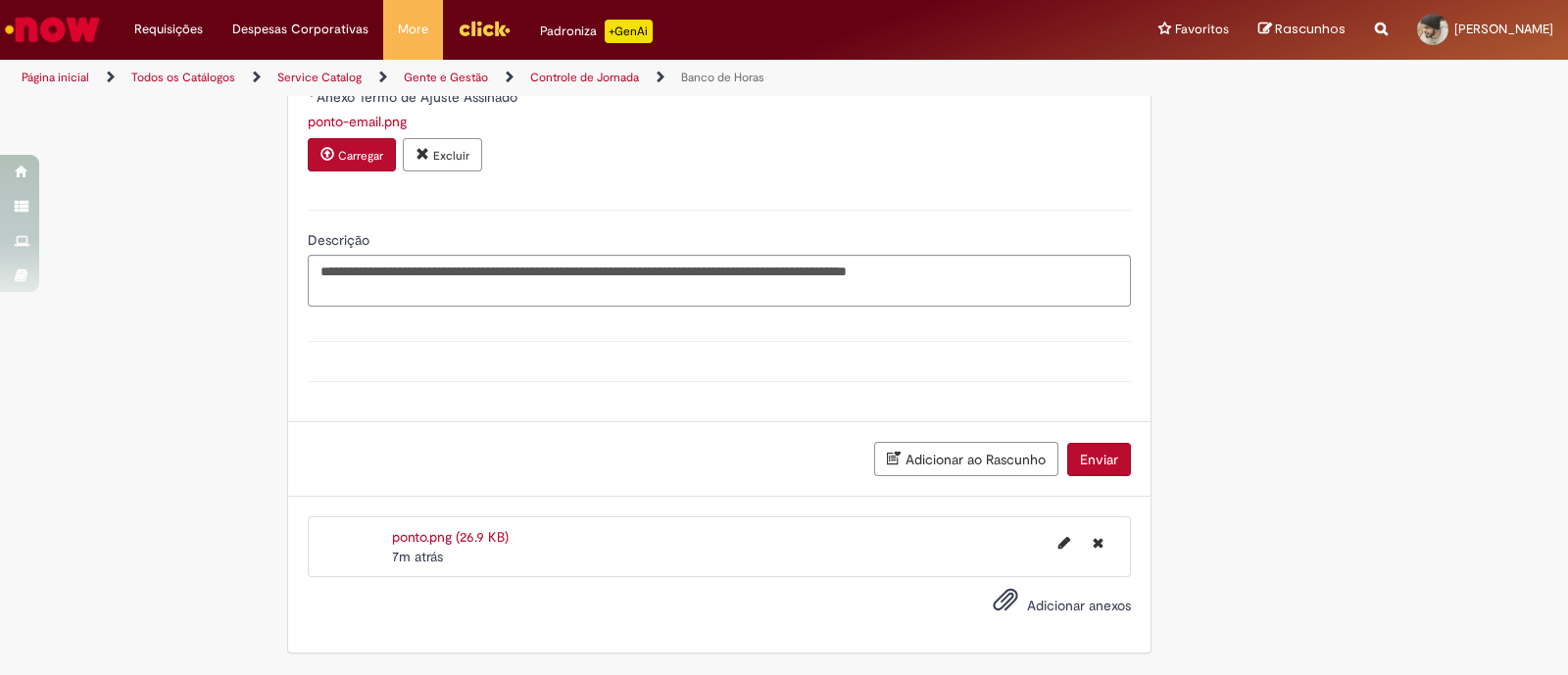 click on "Enviar" at bounding box center (1099, 459) 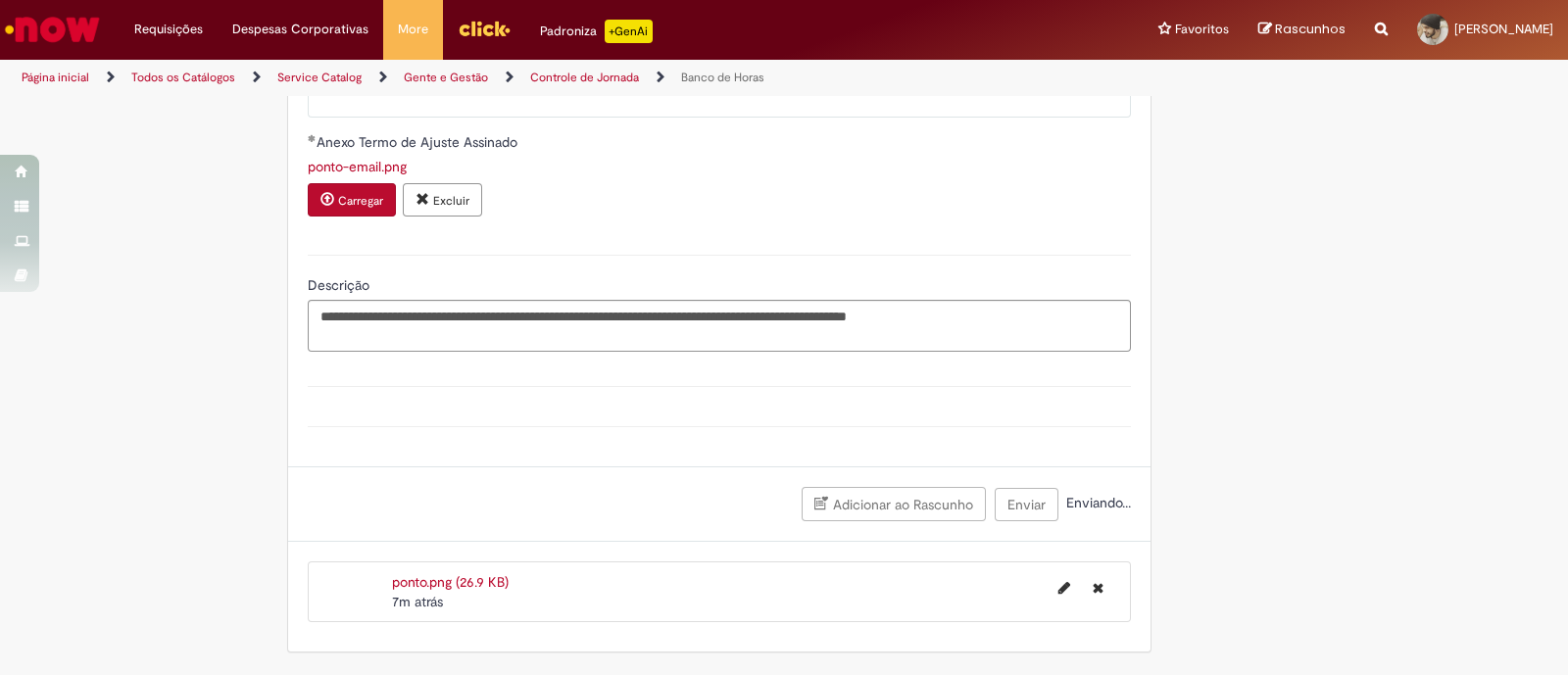 scroll, scrollTop: 1957, scrollLeft: 0, axis: vertical 